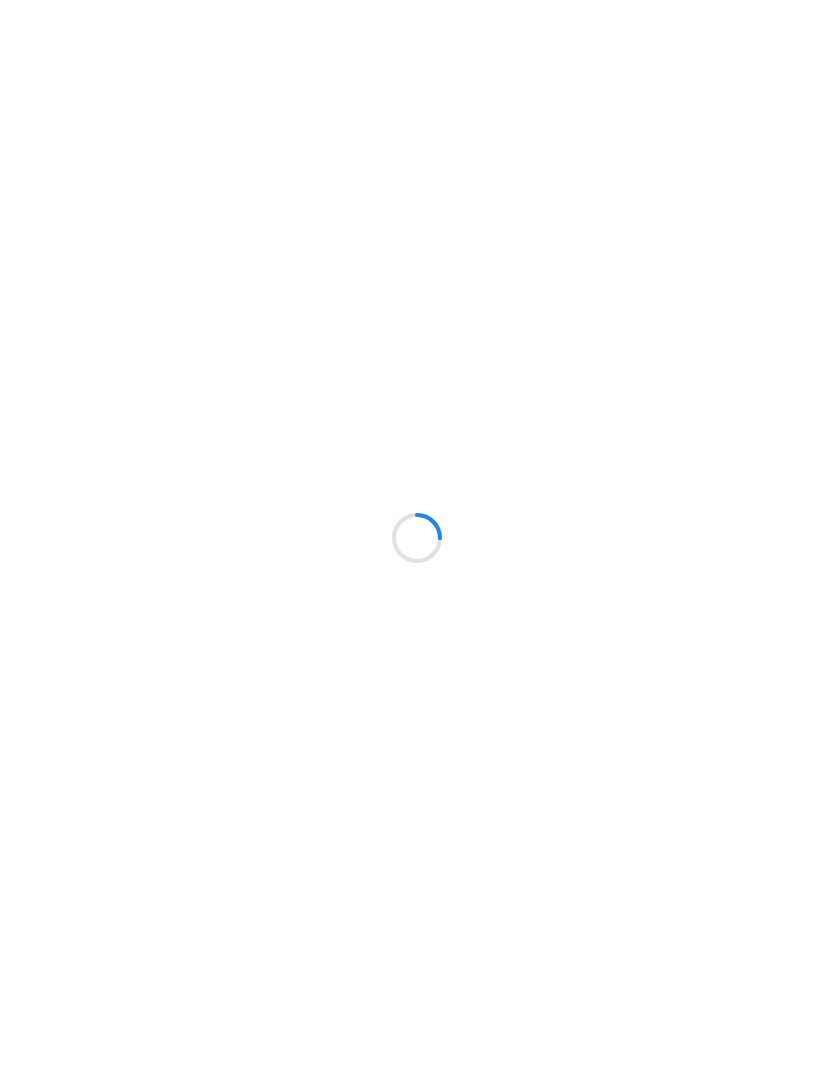 scroll, scrollTop: 0, scrollLeft: 0, axis: both 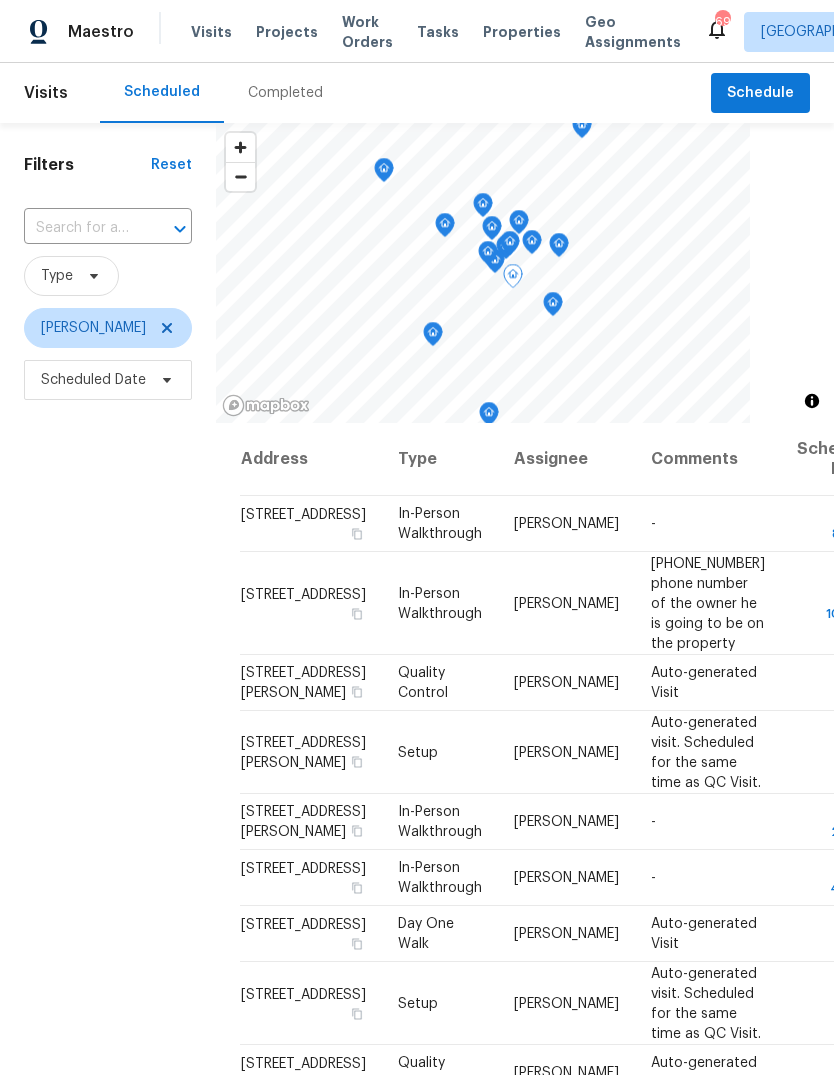 click 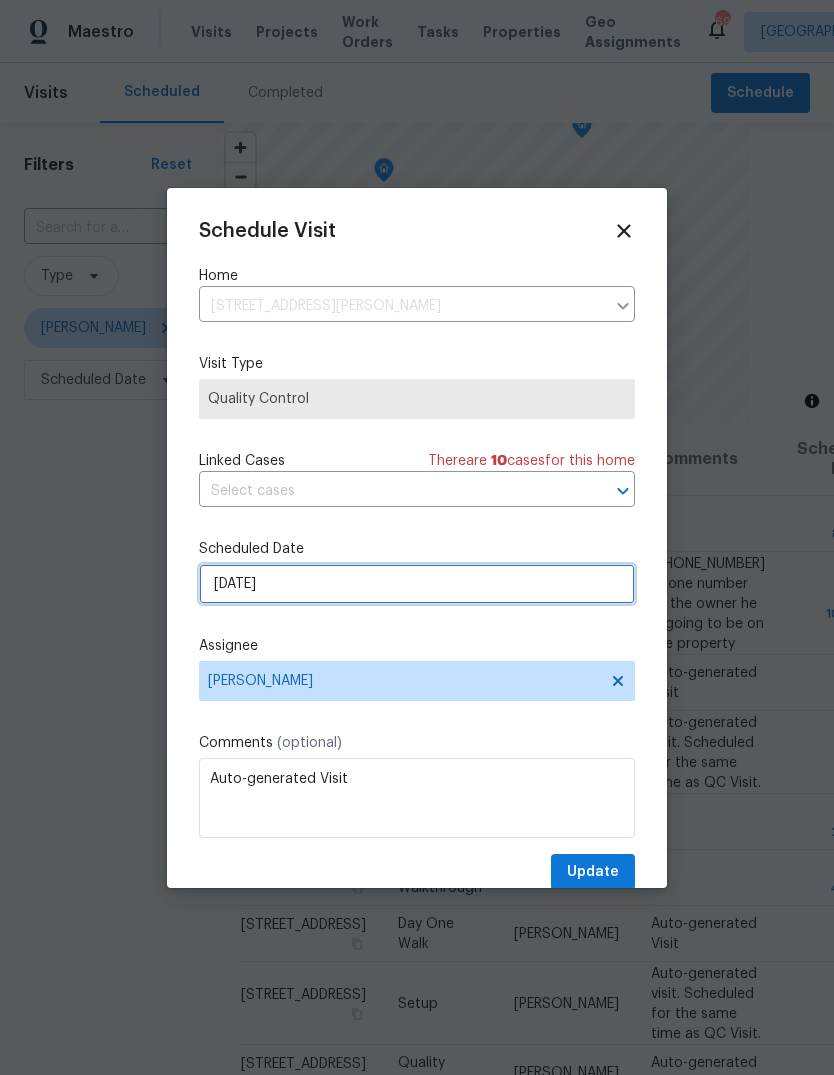 click on "7/14/2025" at bounding box center (417, 584) 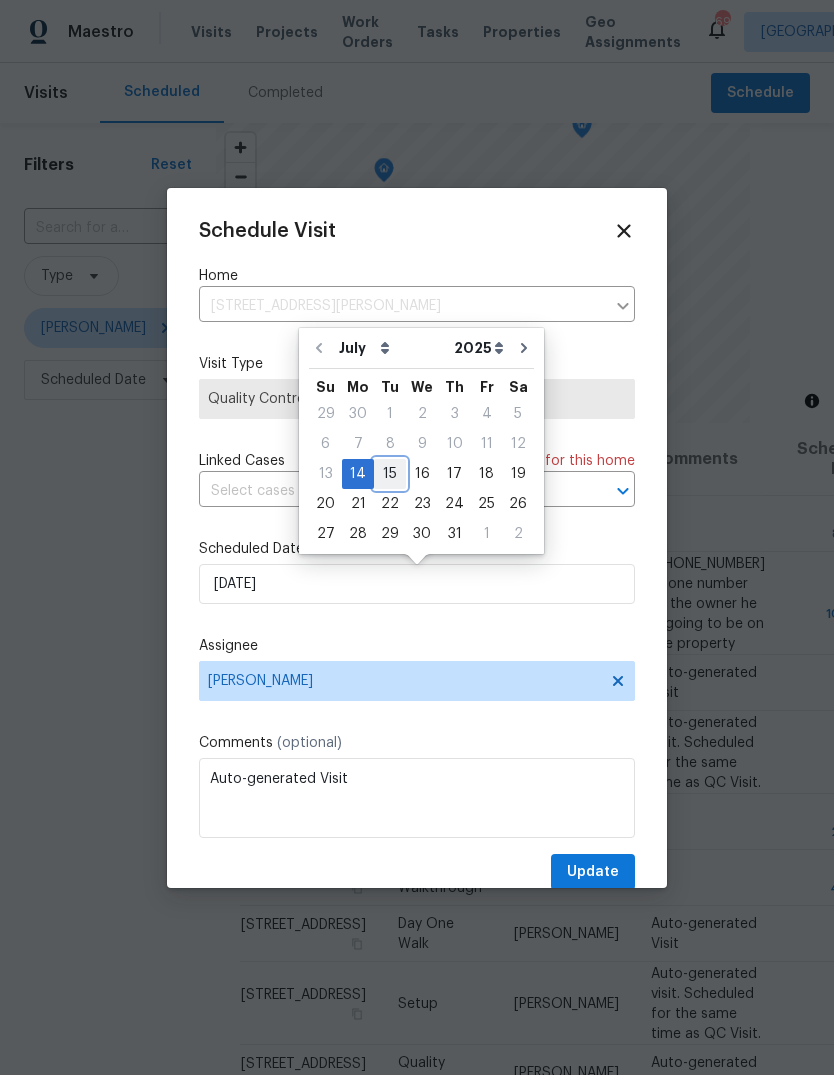 click on "15" at bounding box center (390, 474) 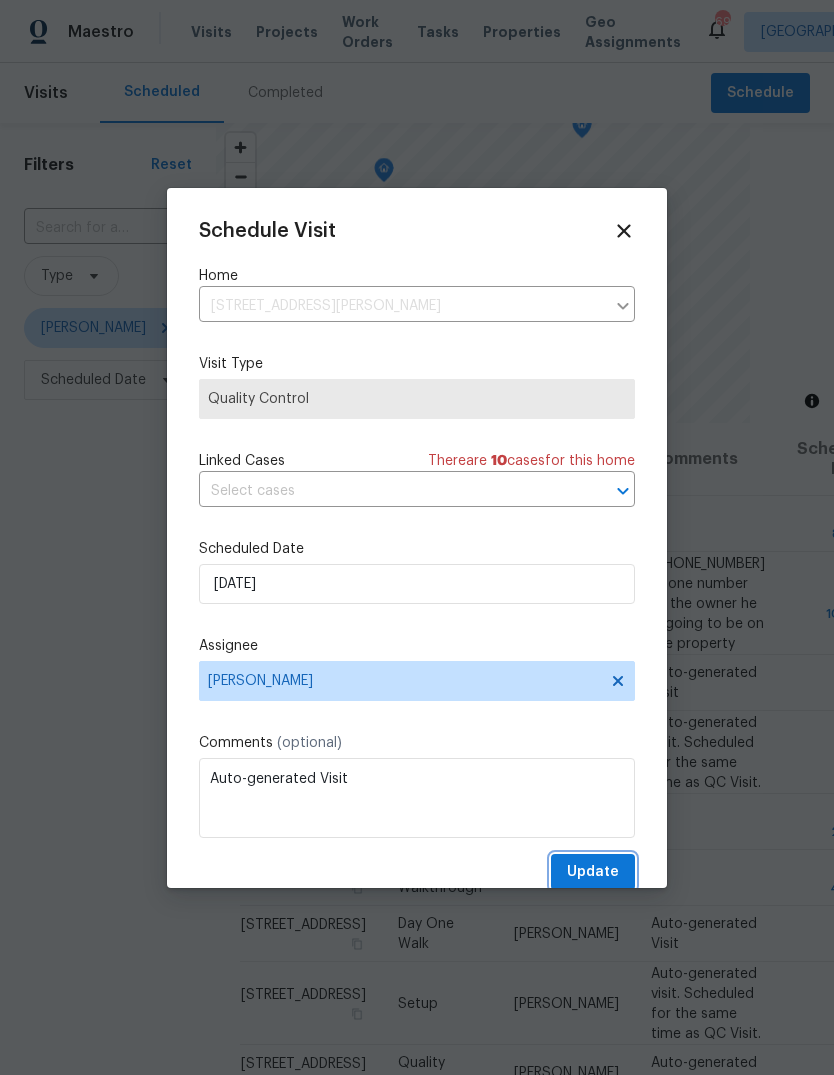 click on "Update" at bounding box center [593, 872] 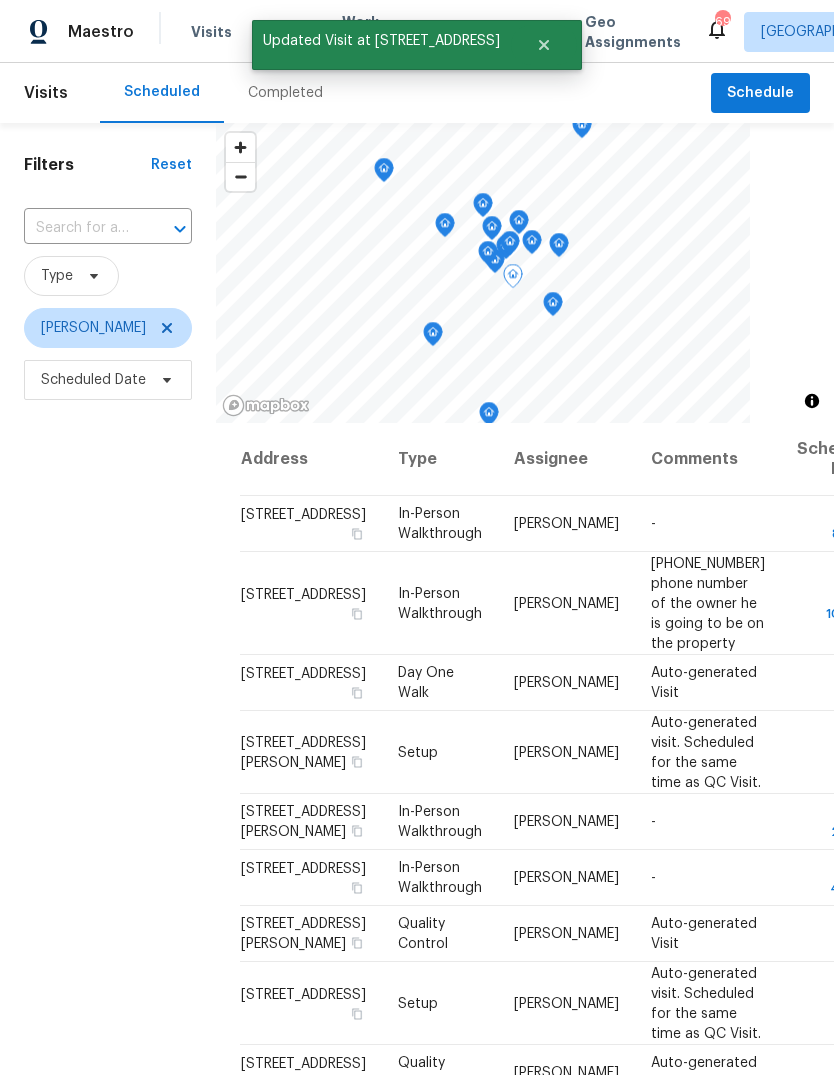 click 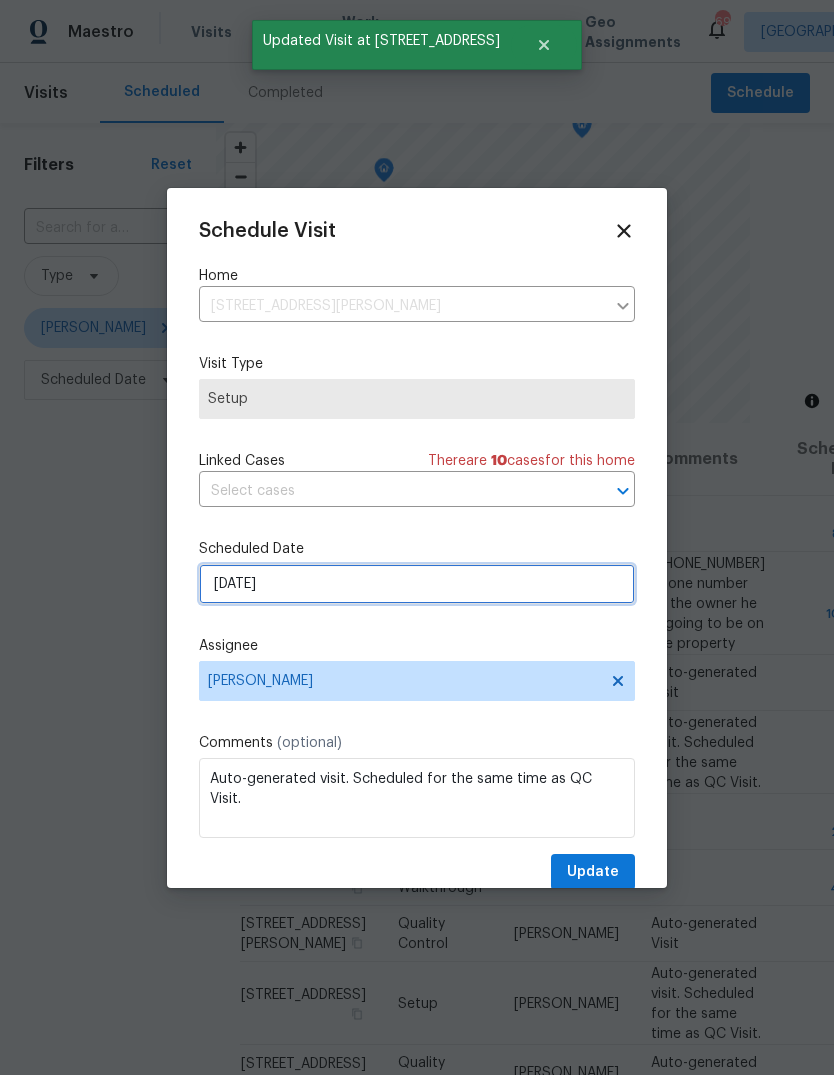 click on "7/14/2025" at bounding box center [417, 584] 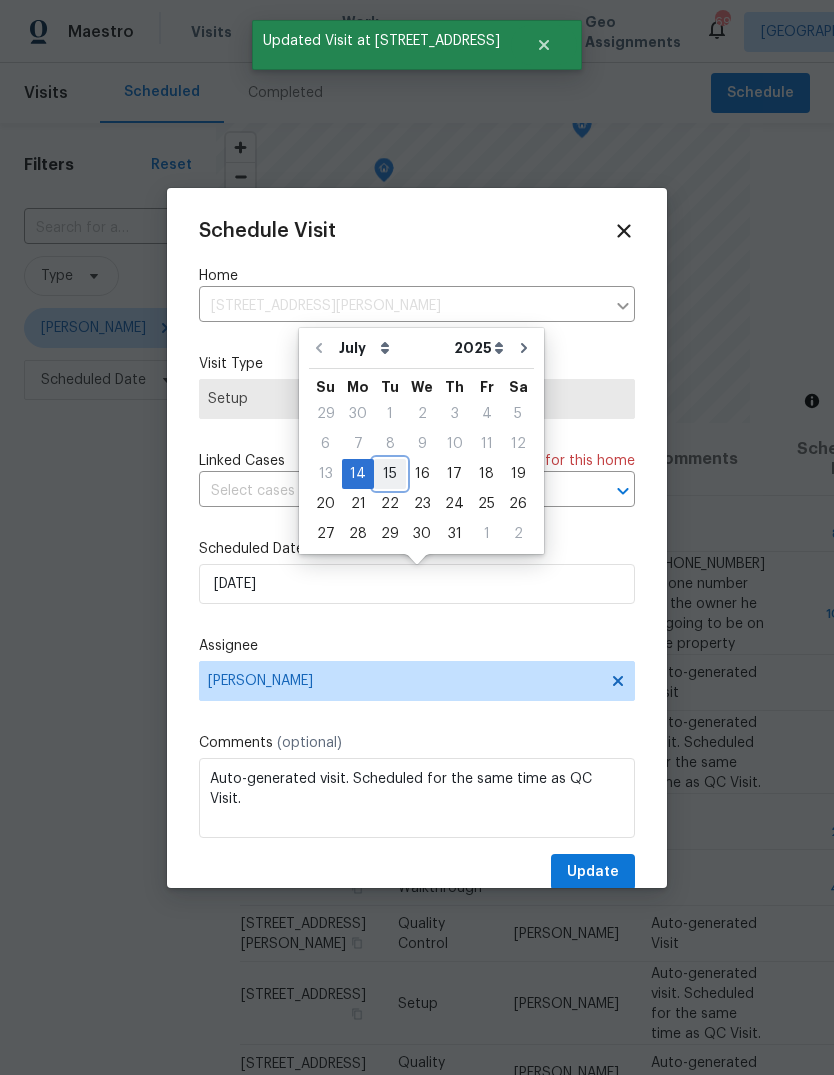 click on "15" at bounding box center [390, 474] 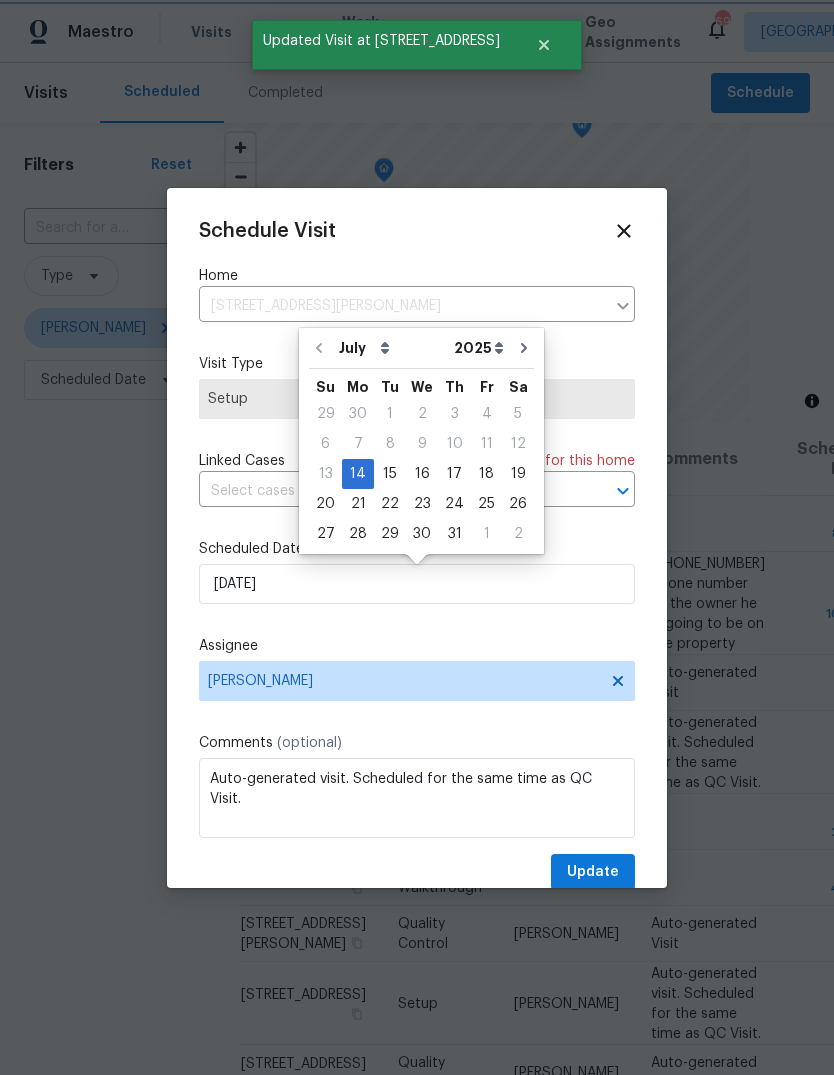 type on "7/15/2025" 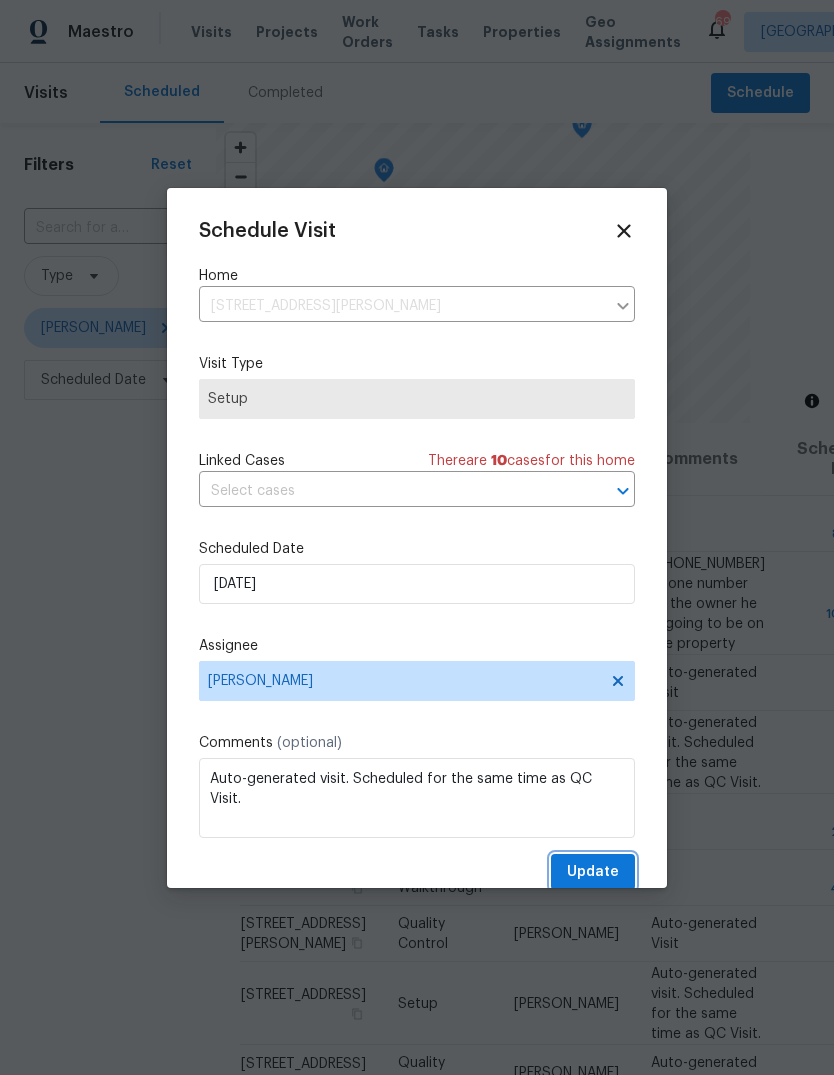 click on "Update" at bounding box center (593, 872) 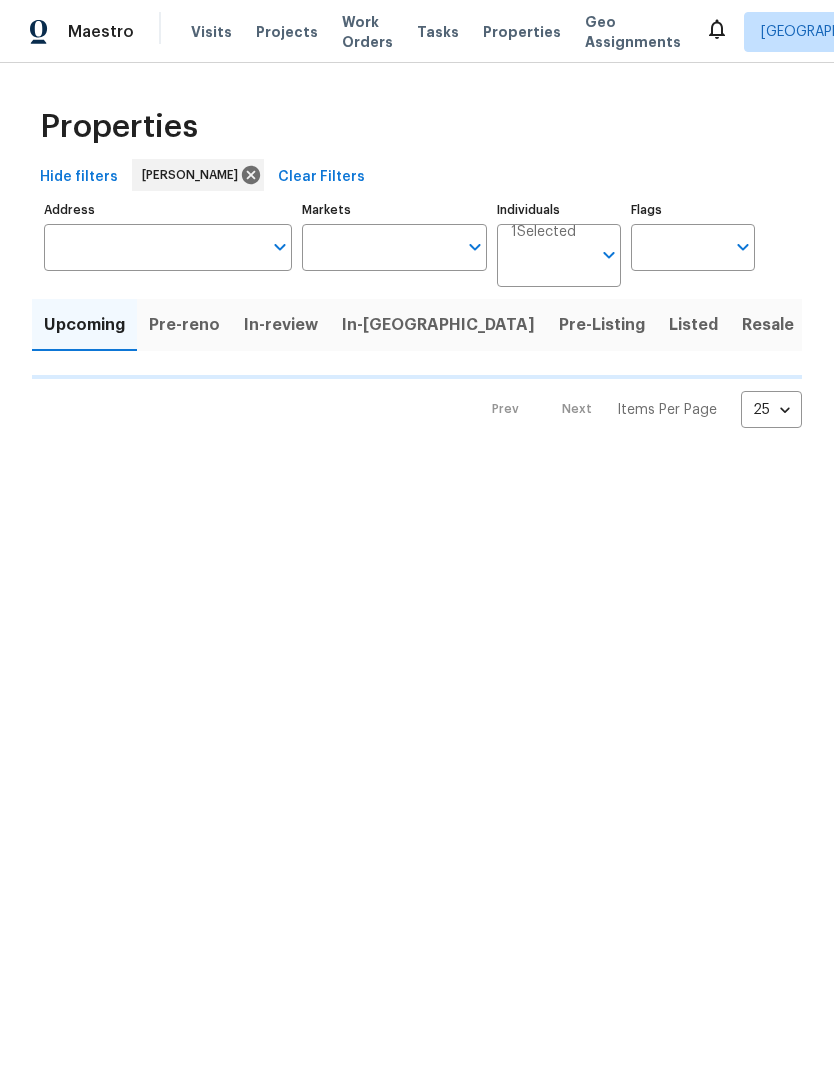 scroll, scrollTop: 0, scrollLeft: 0, axis: both 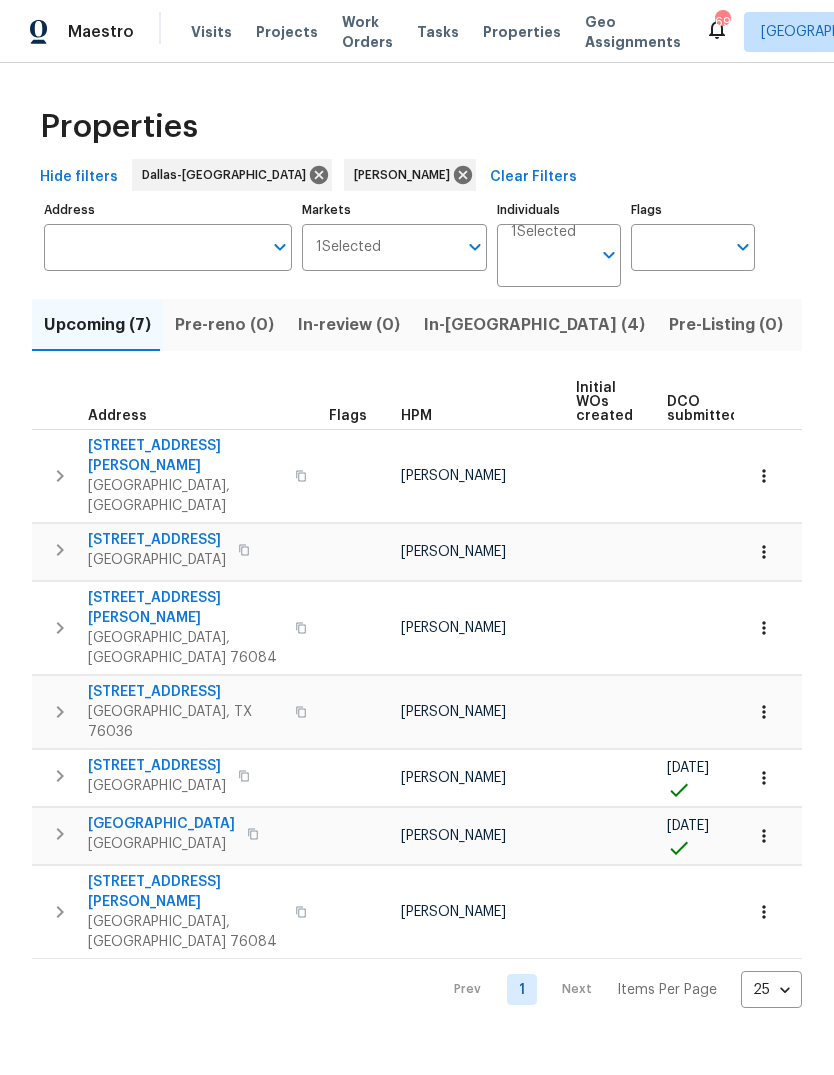 click on "In-[GEOGRAPHIC_DATA] (4)" at bounding box center [534, 325] 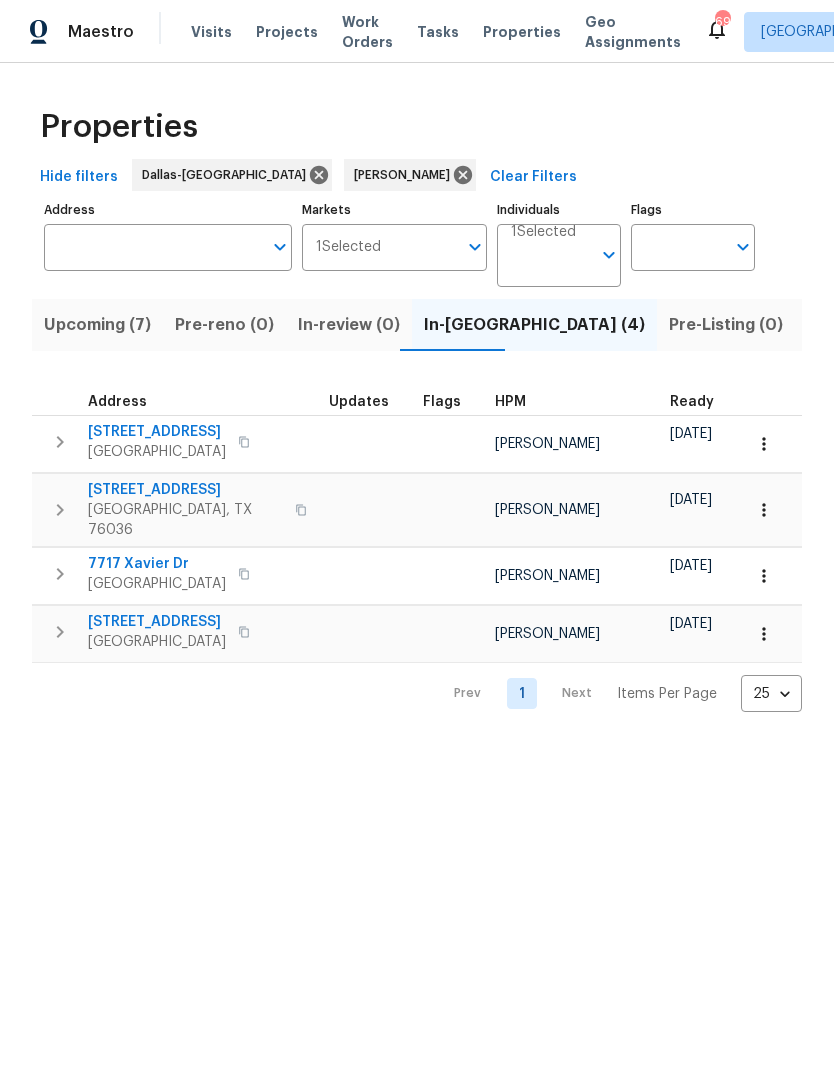click on "[STREET_ADDRESS]" at bounding box center [185, 490] 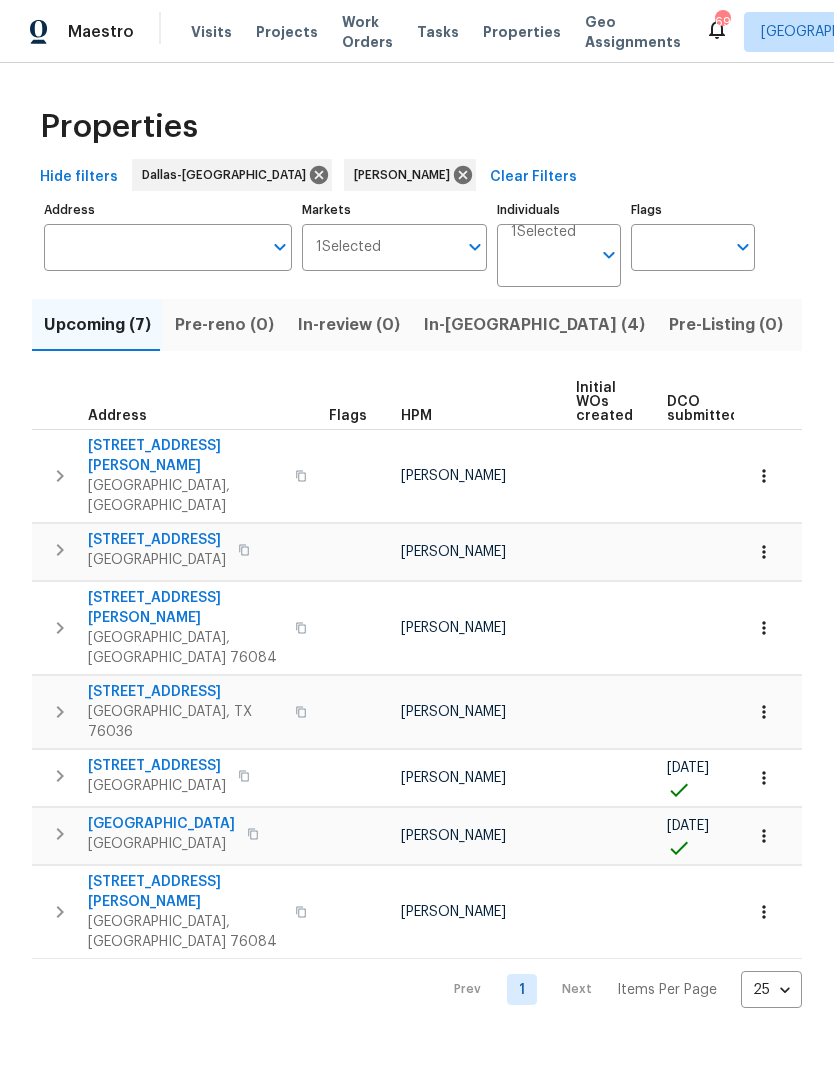 click 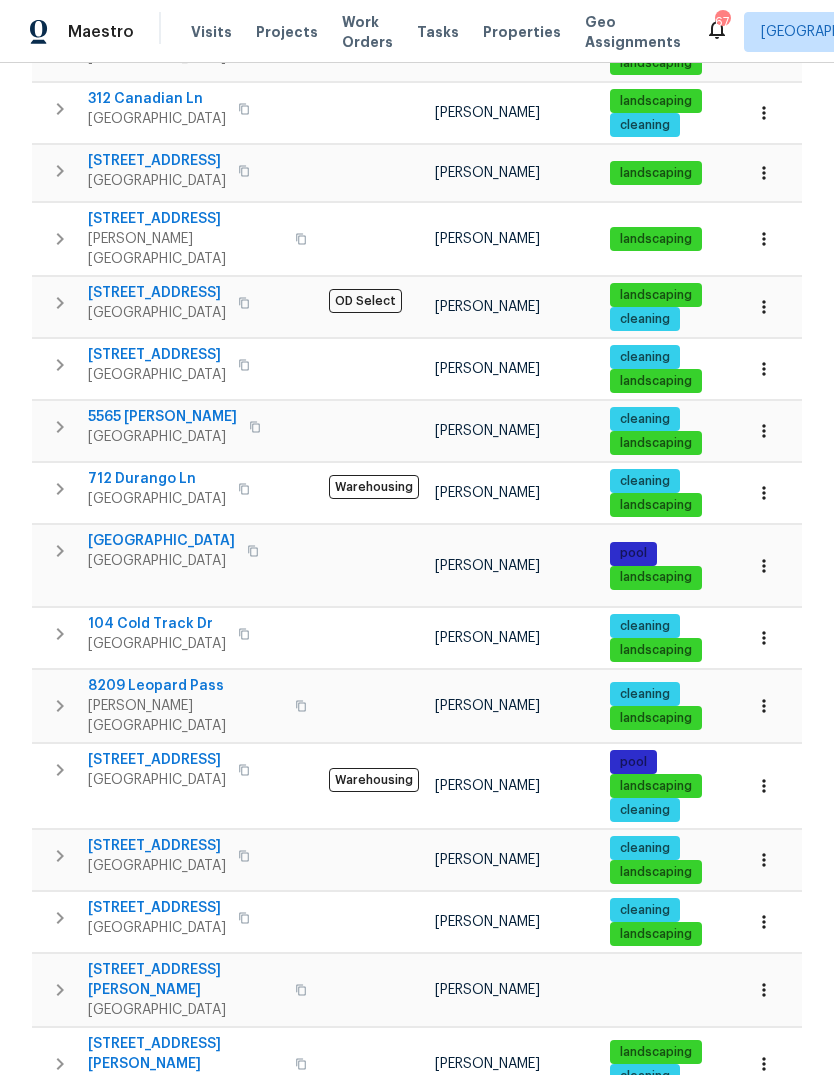 scroll, scrollTop: 890, scrollLeft: 0, axis: vertical 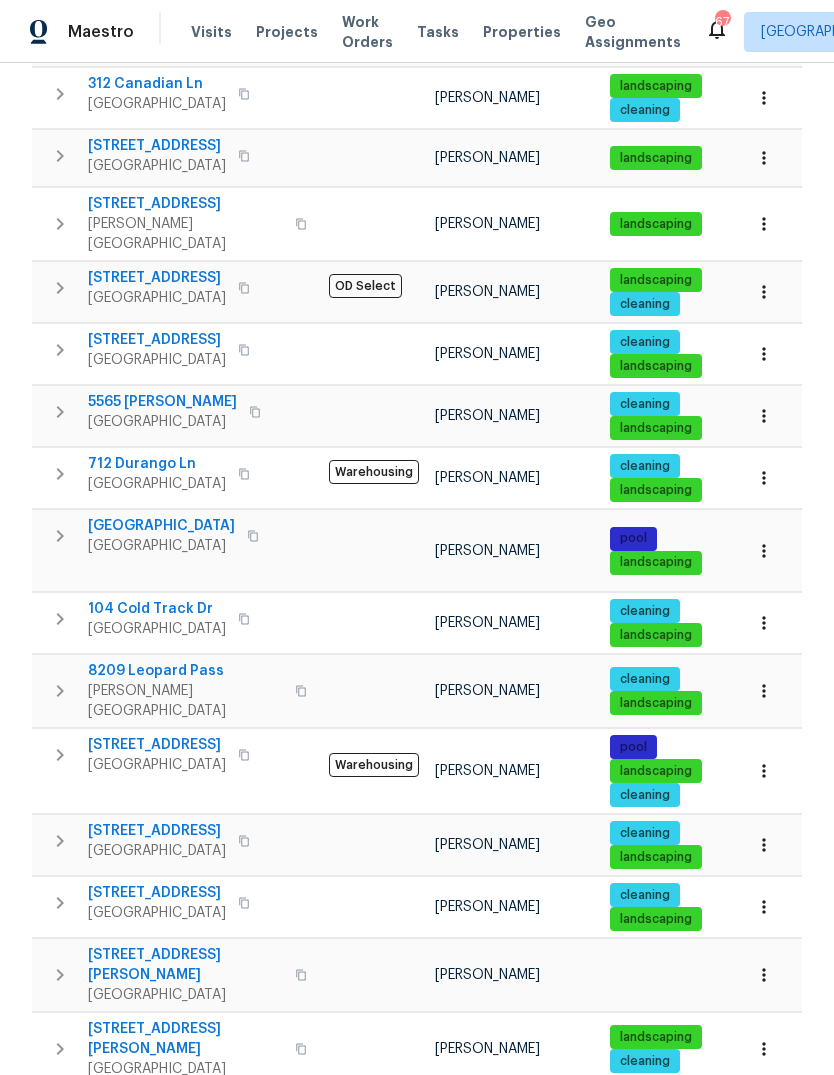 click at bounding box center (244, 755) 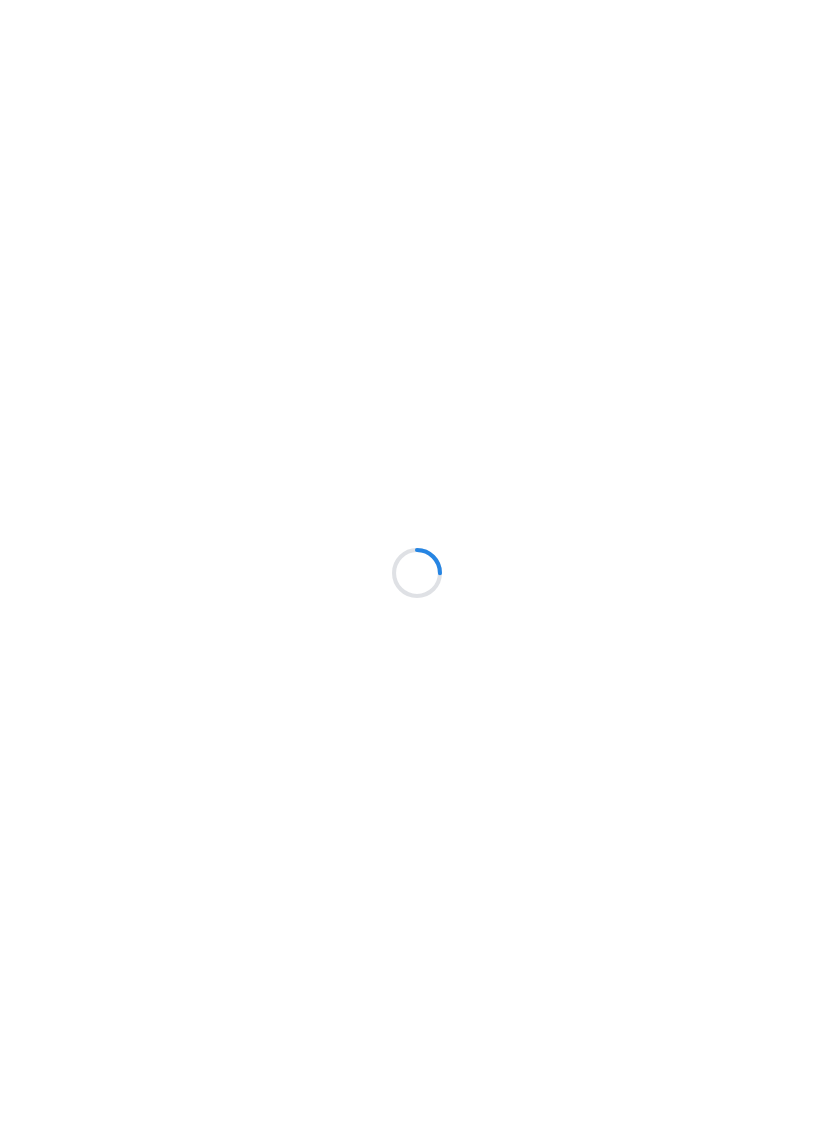 scroll, scrollTop: 0, scrollLeft: 0, axis: both 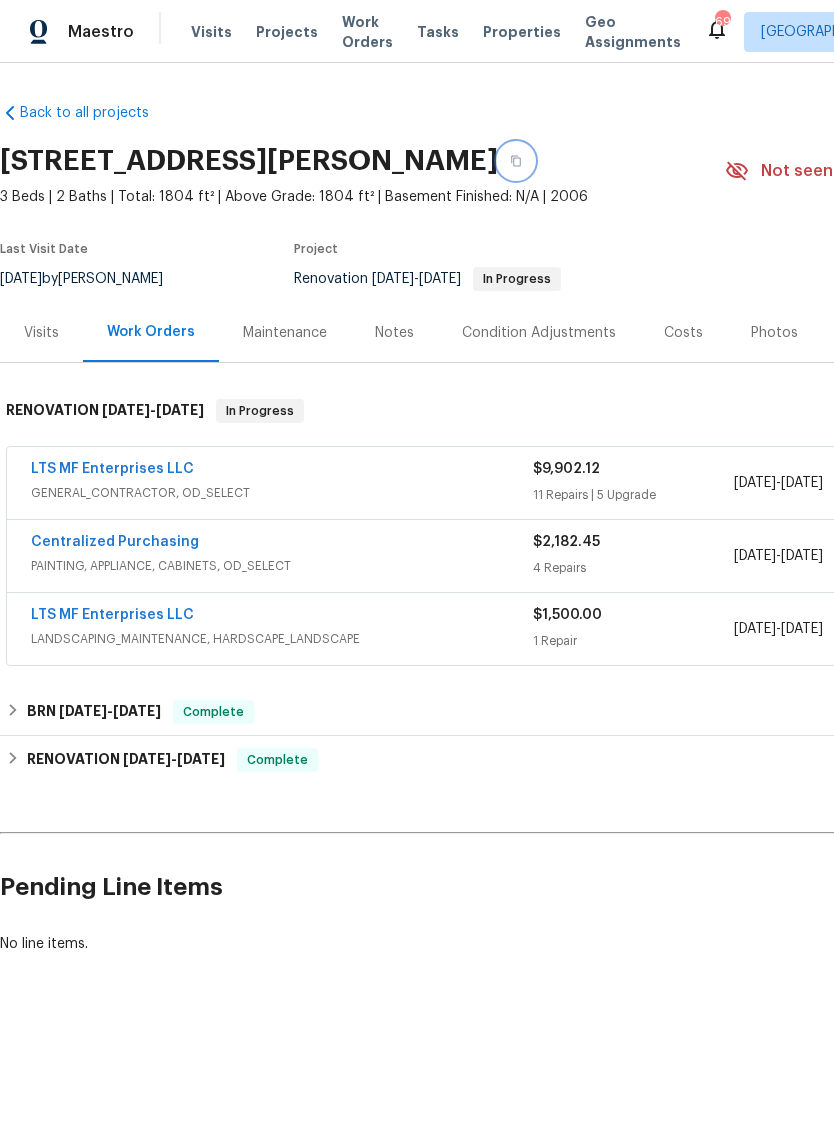 click 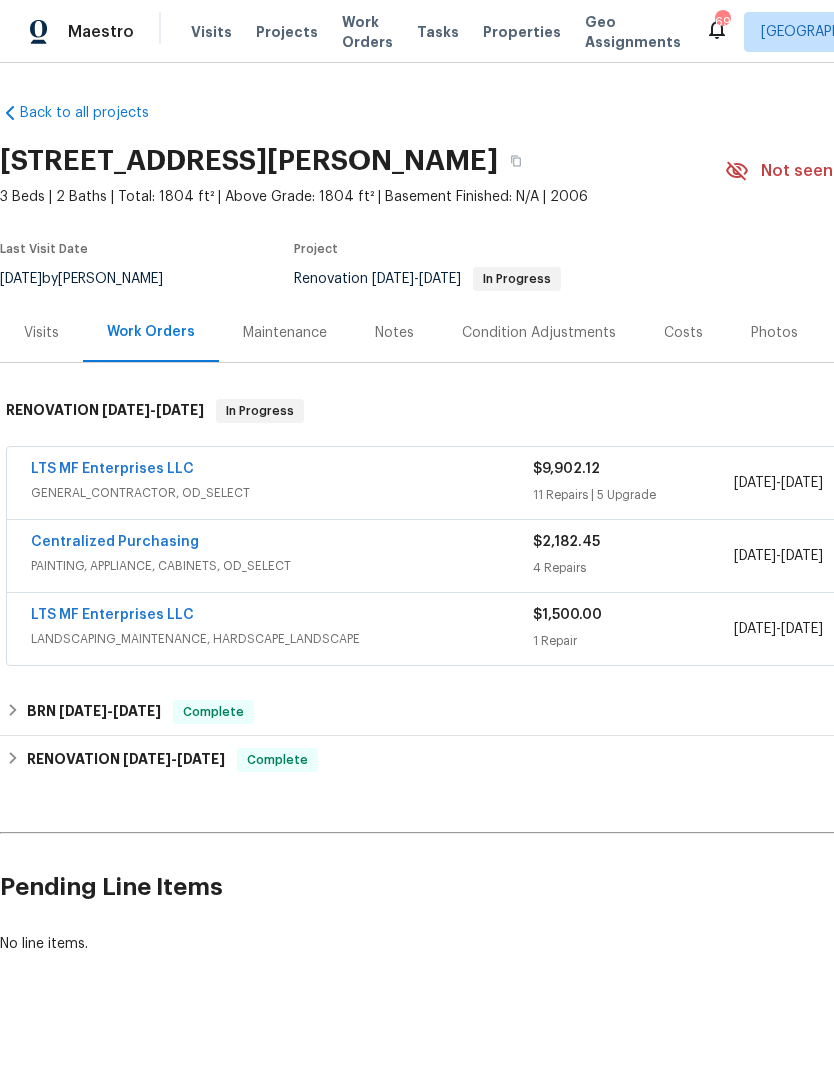 click on "Visits" at bounding box center (211, 32) 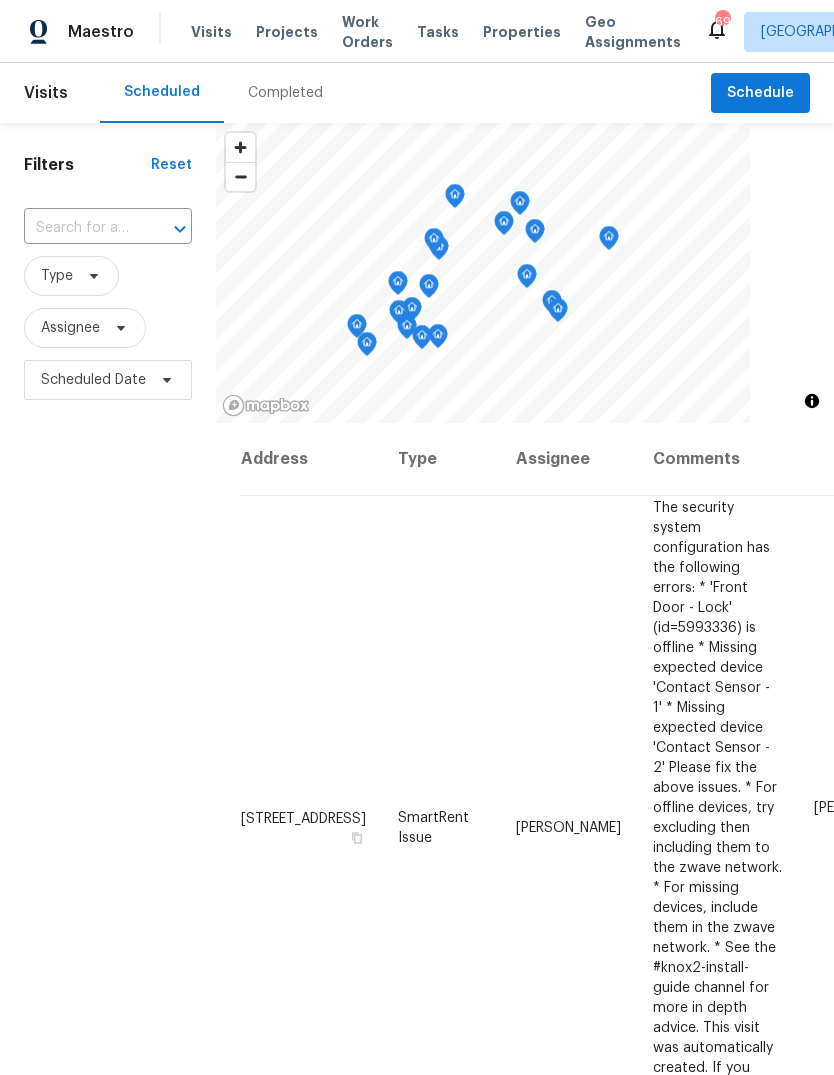 click at bounding box center [80, 228] 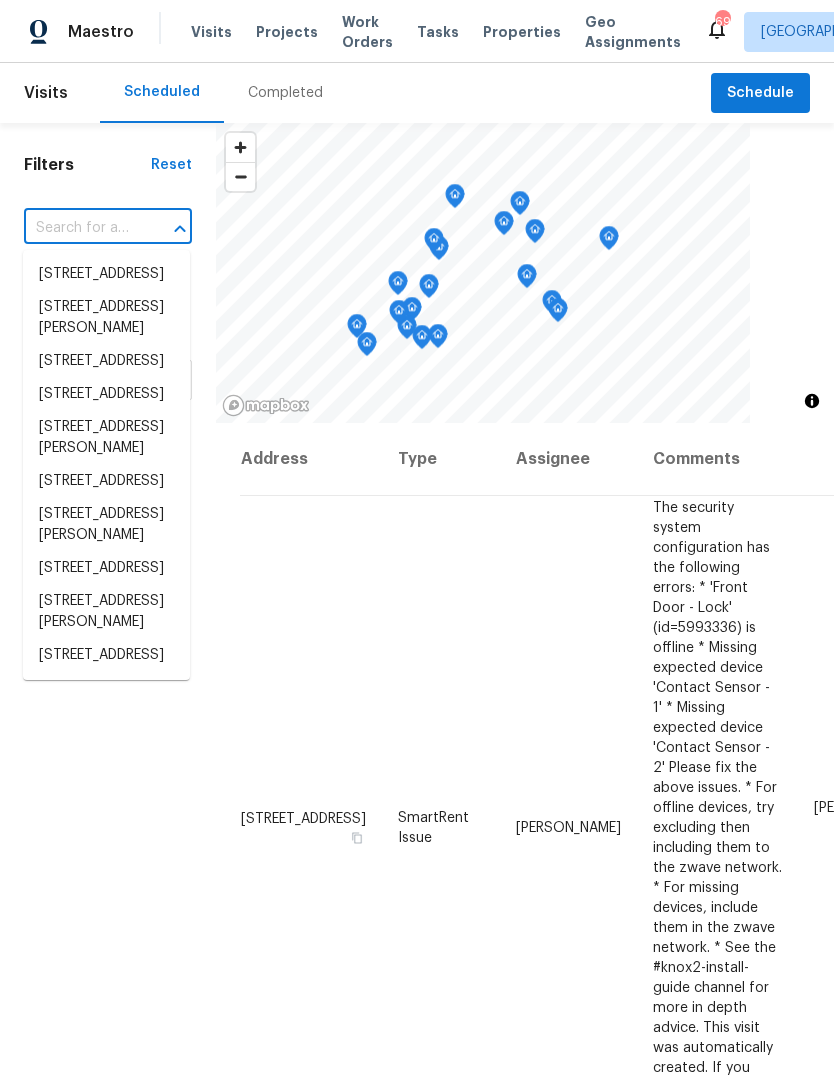 click at bounding box center [80, 228] 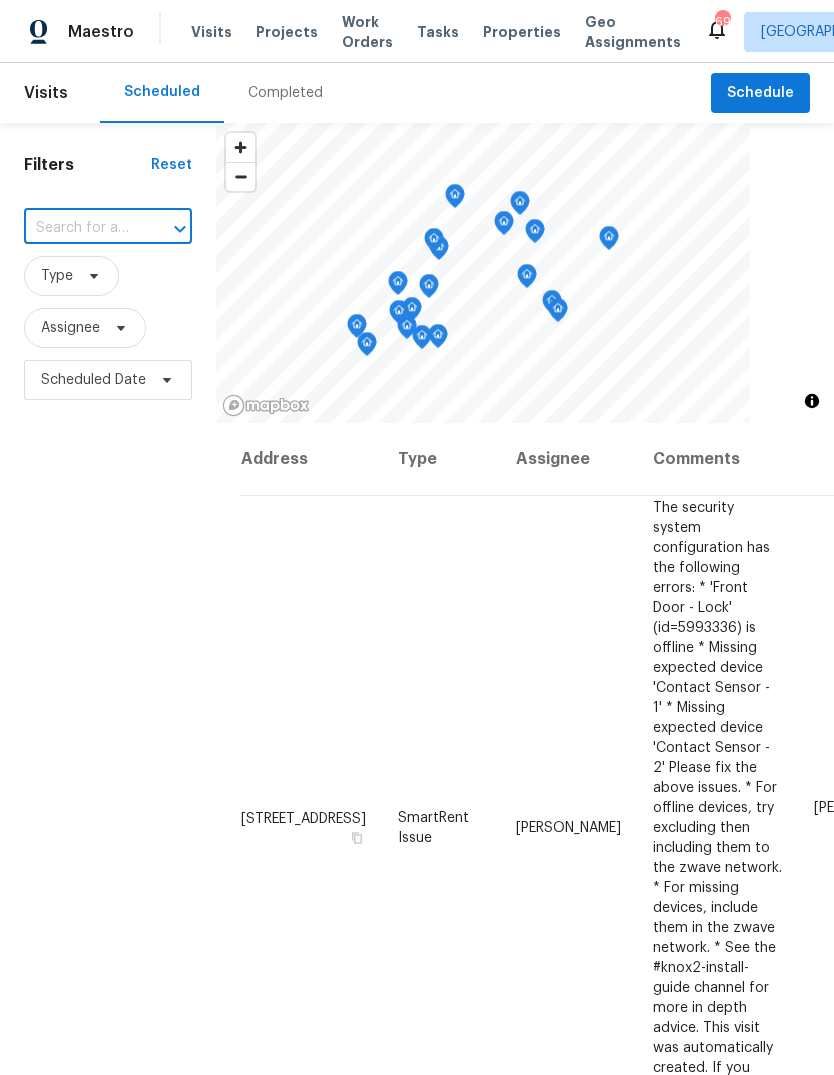paste on "6500 High Brook Dr Fort Worth TX 76132" 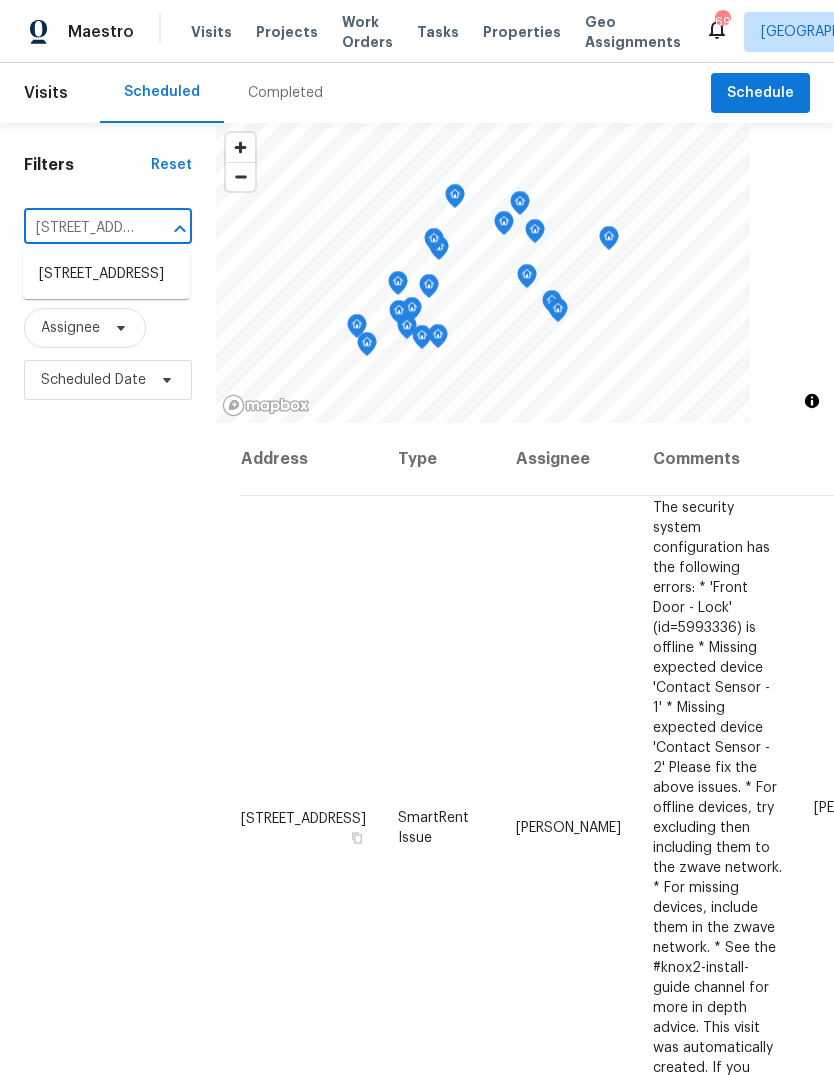 click on "6500 High Brook Dr, Fort Worth, TX 76132" at bounding box center [106, 274] 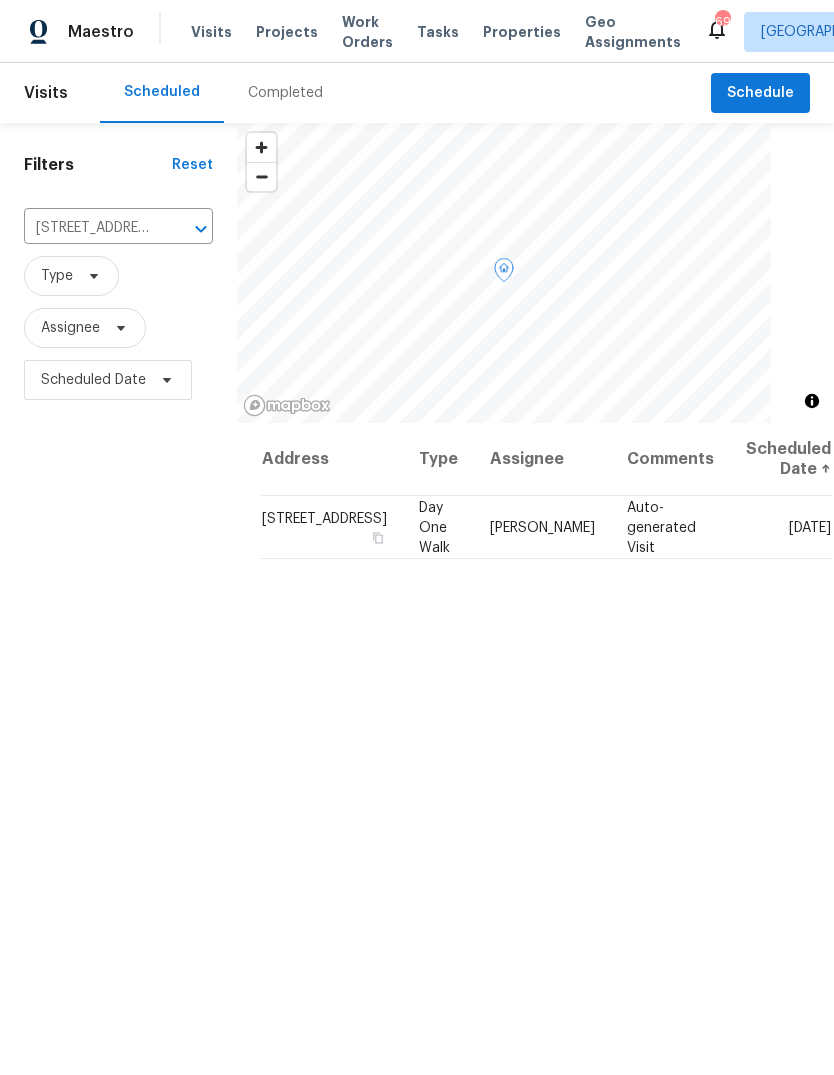 click 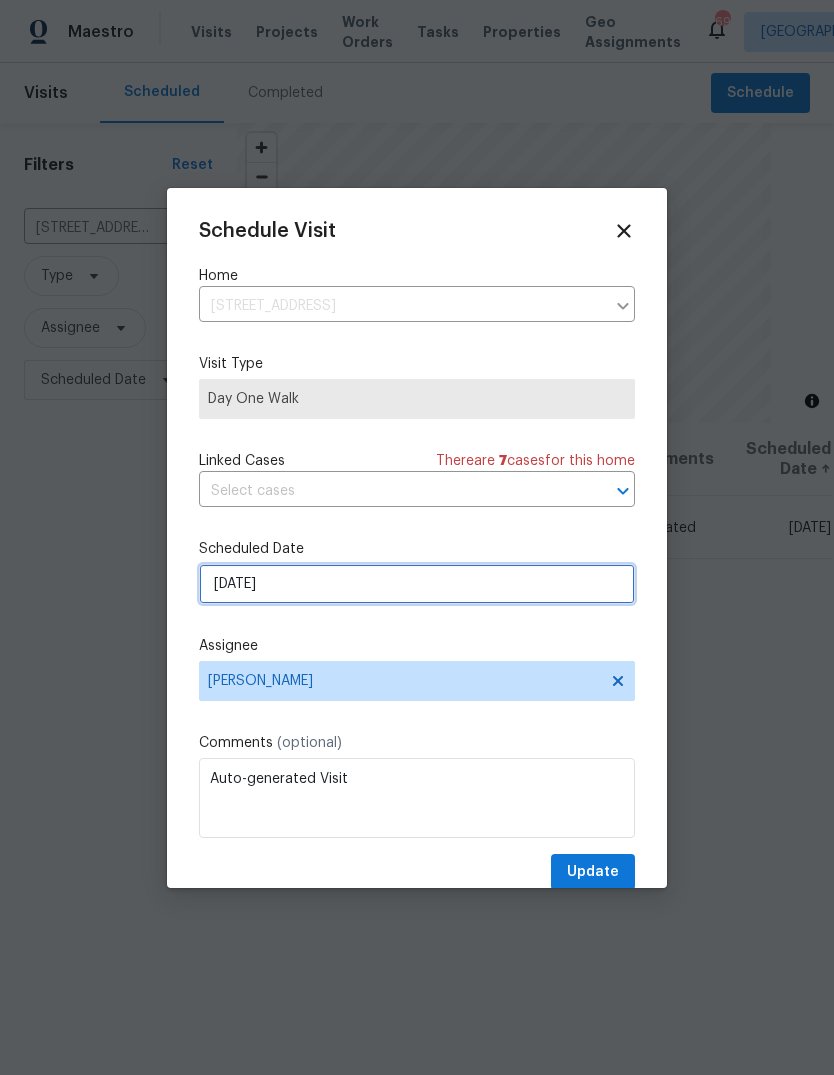 click on "7/15/2025" at bounding box center [417, 584] 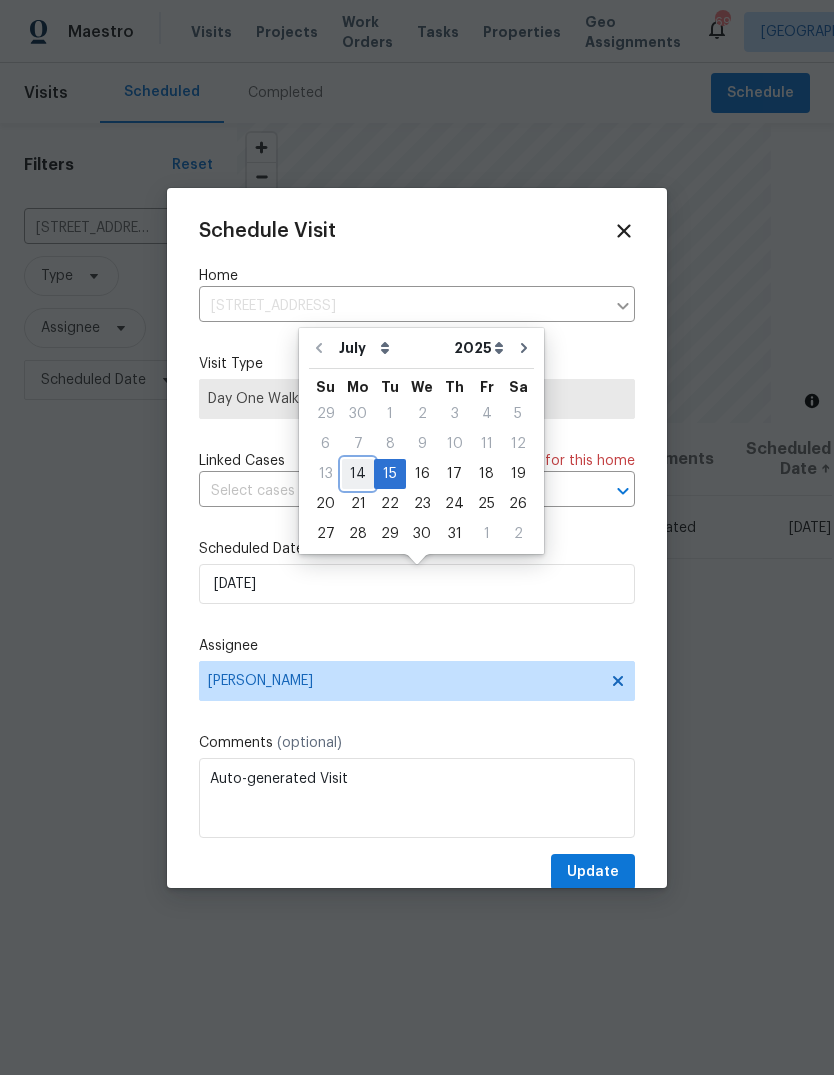 click on "14" at bounding box center [358, 474] 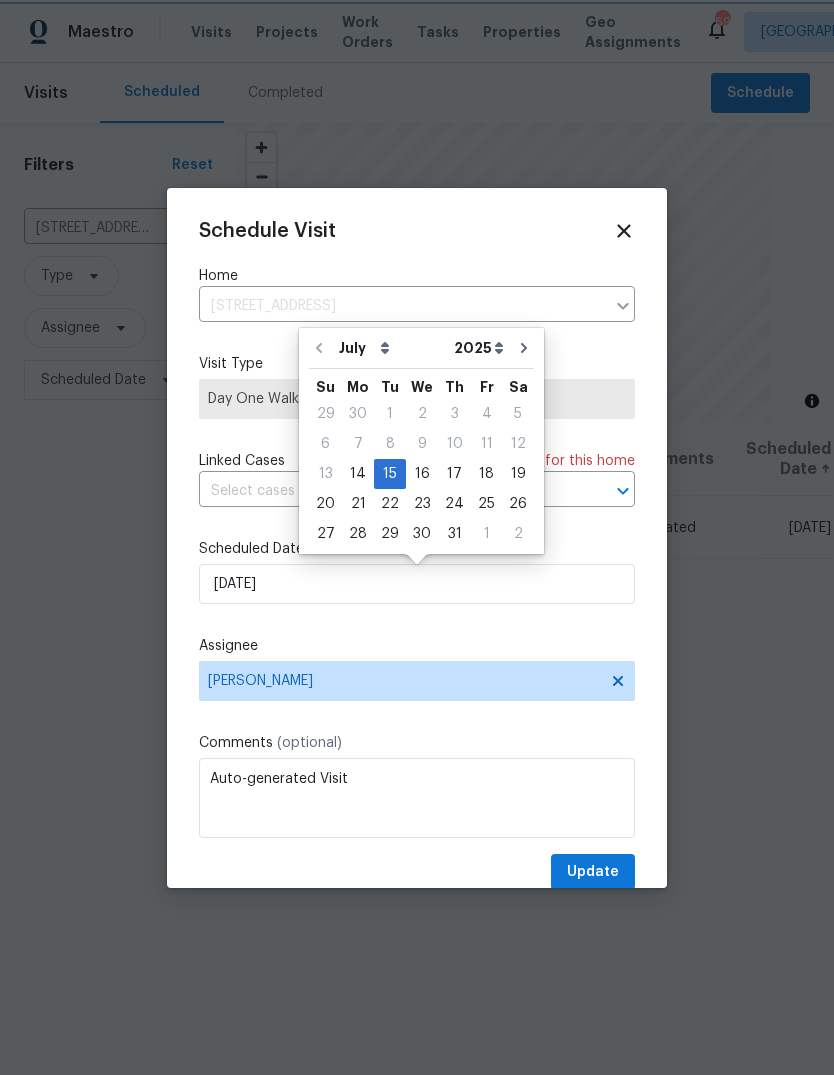 type on "7/14/2025" 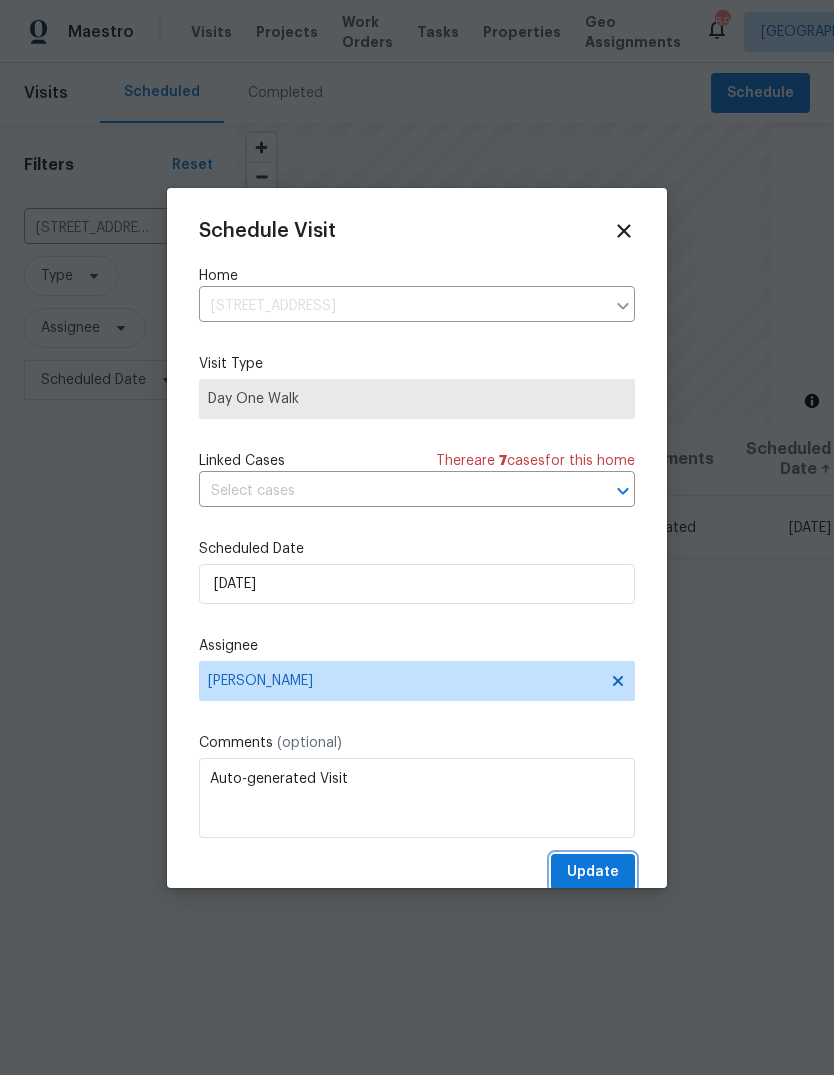 click on "Update" at bounding box center (593, 872) 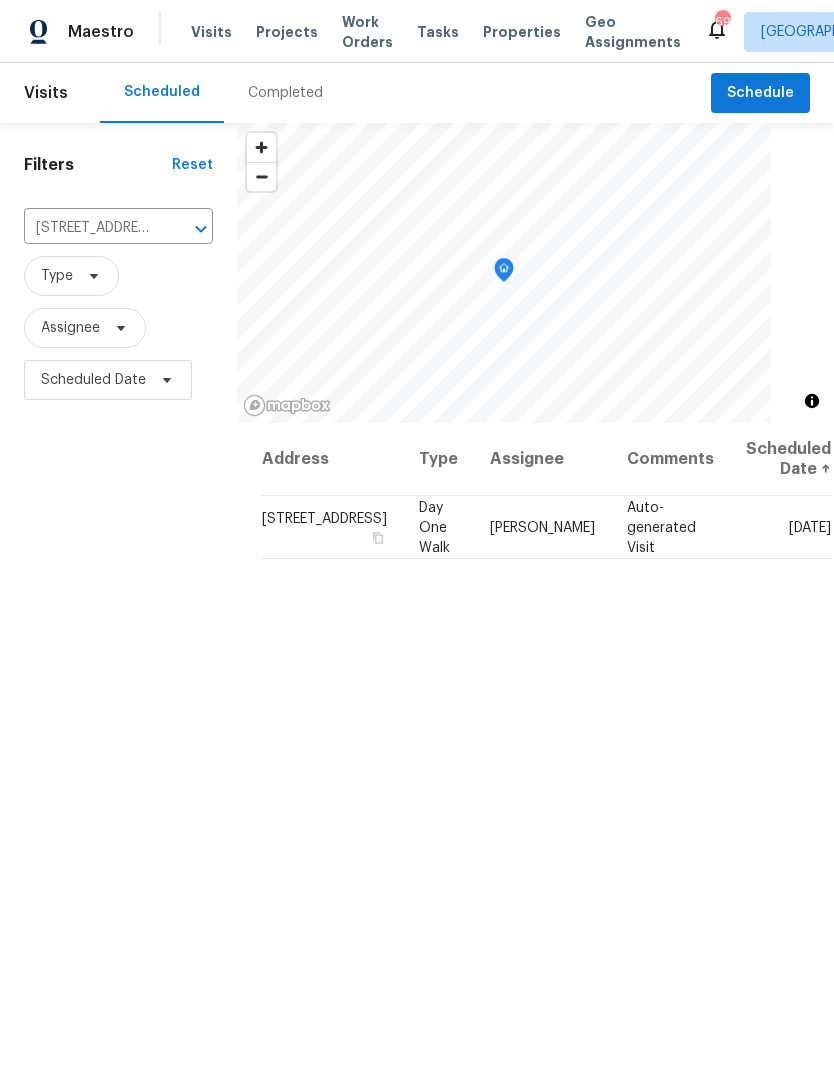 click on "6500 High Brook Dr, Fort Worth, TX 76132" at bounding box center (90, 228) 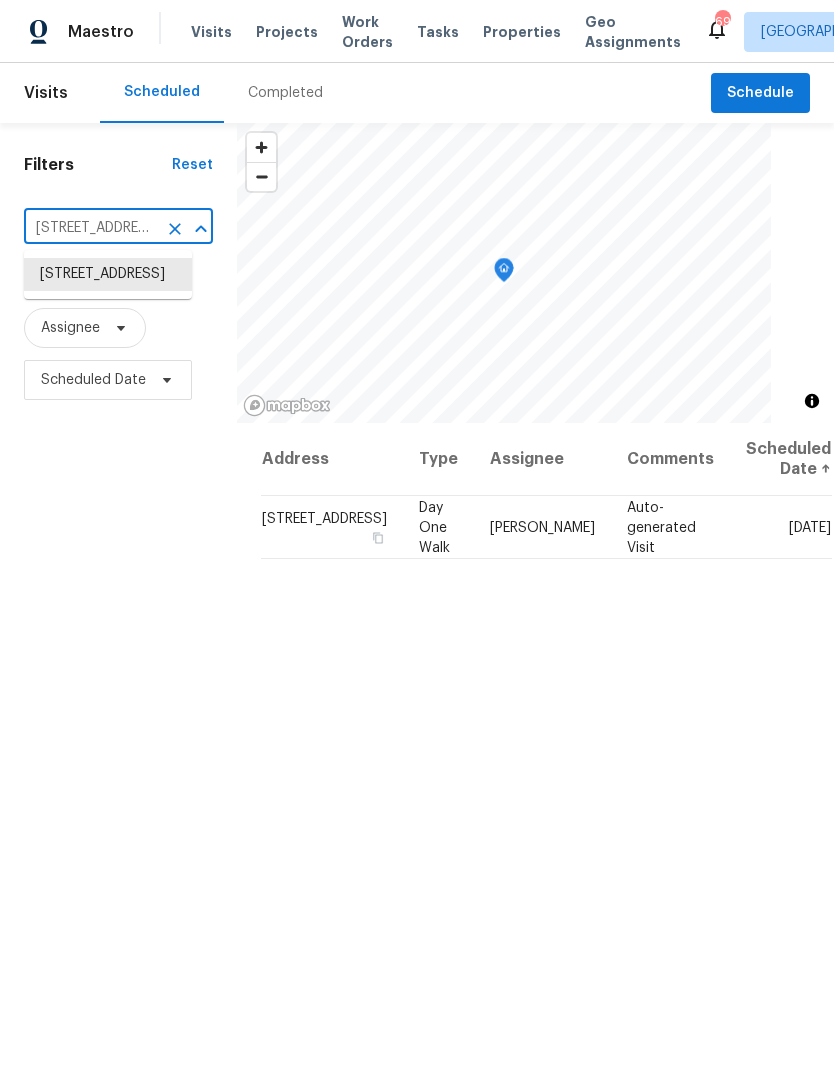 click on "Completed" at bounding box center [285, 93] 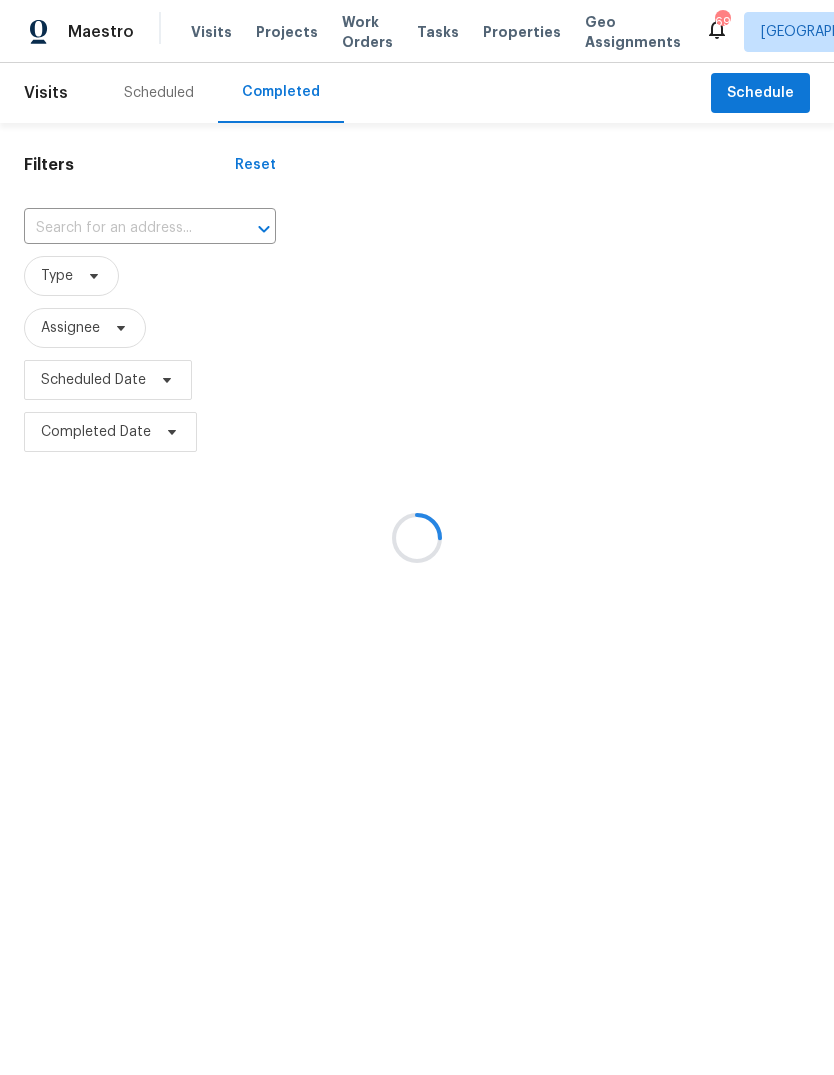 click at bounding box center [417, 537] 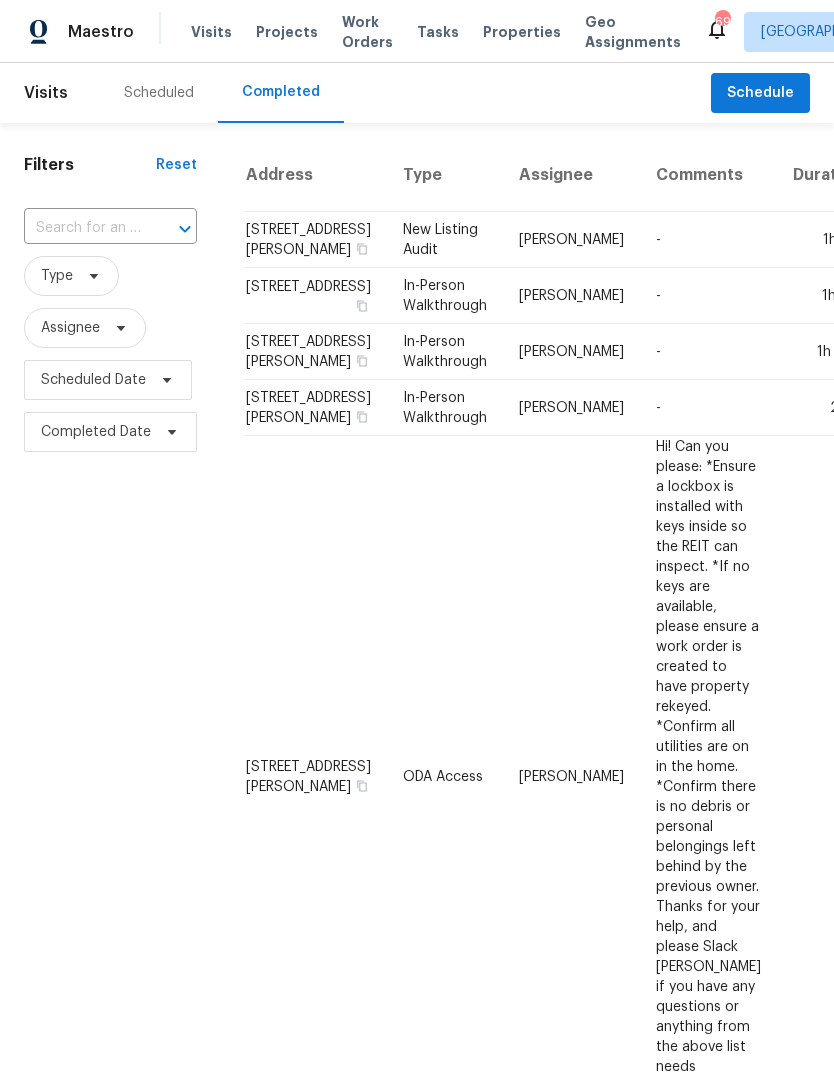 click at bounding box center [82, 228] 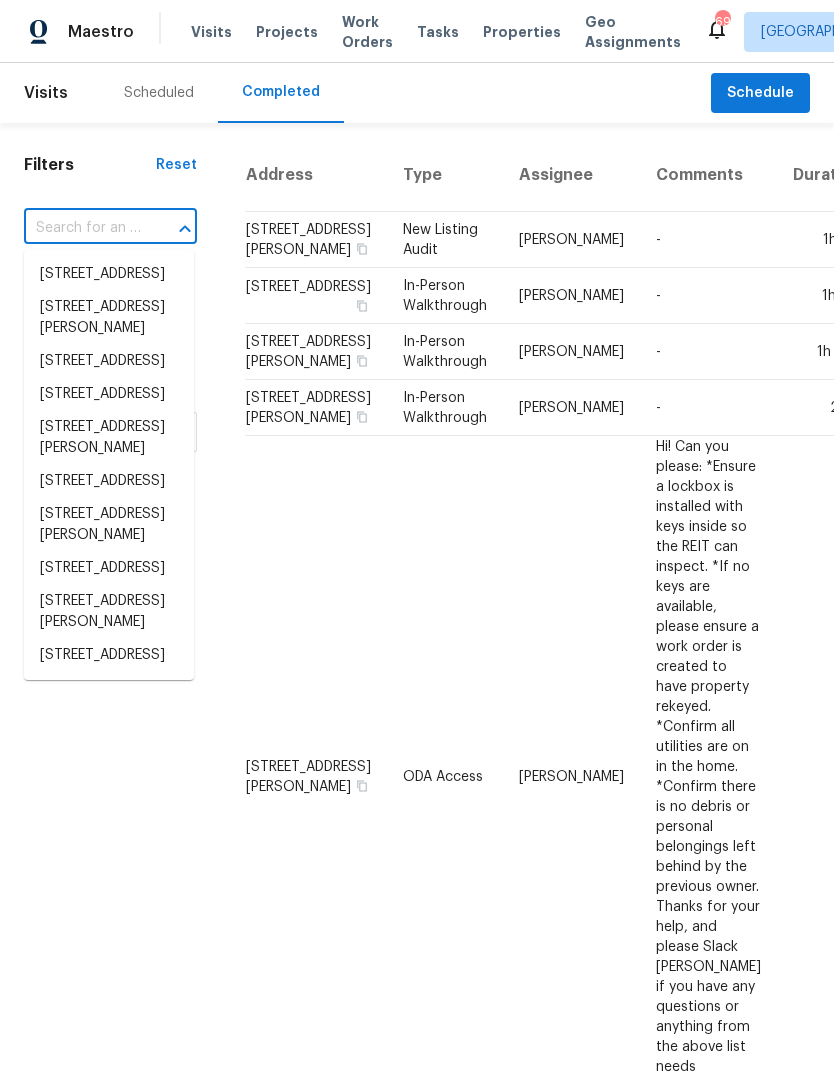 click at bounding box center (82, 228) 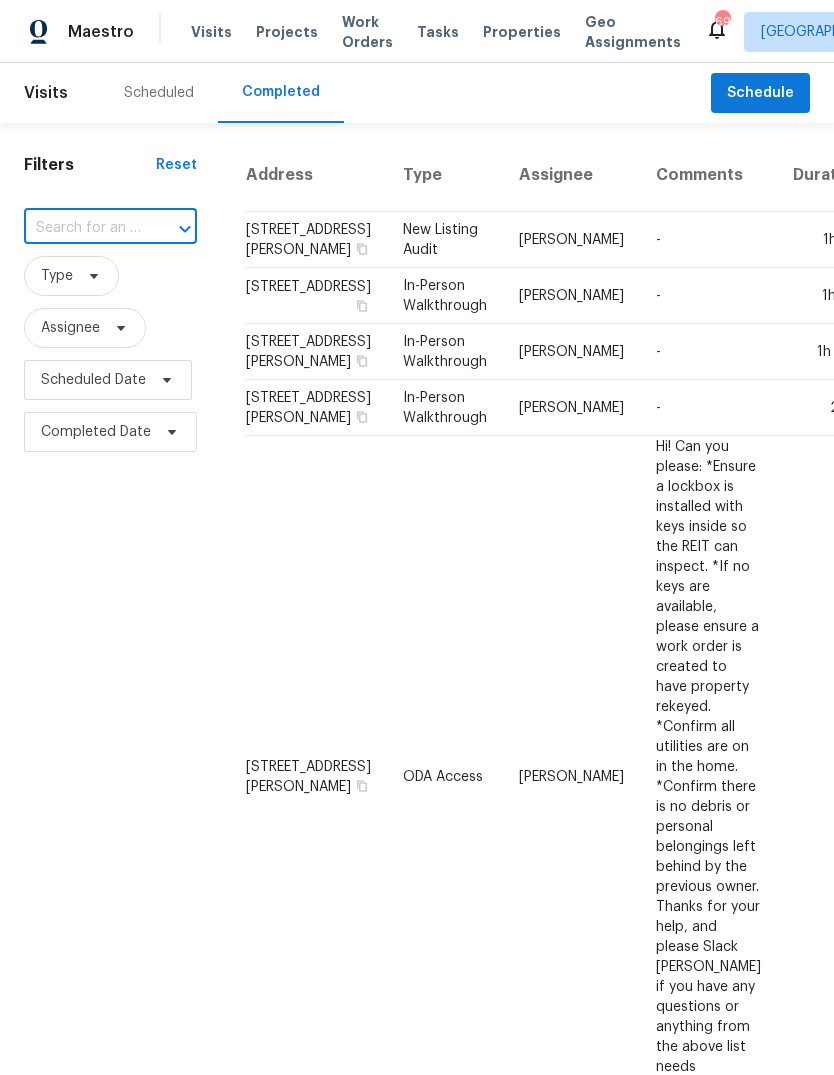 paste on "6500 High Brook Dr, Fort Worth, TX 76132" 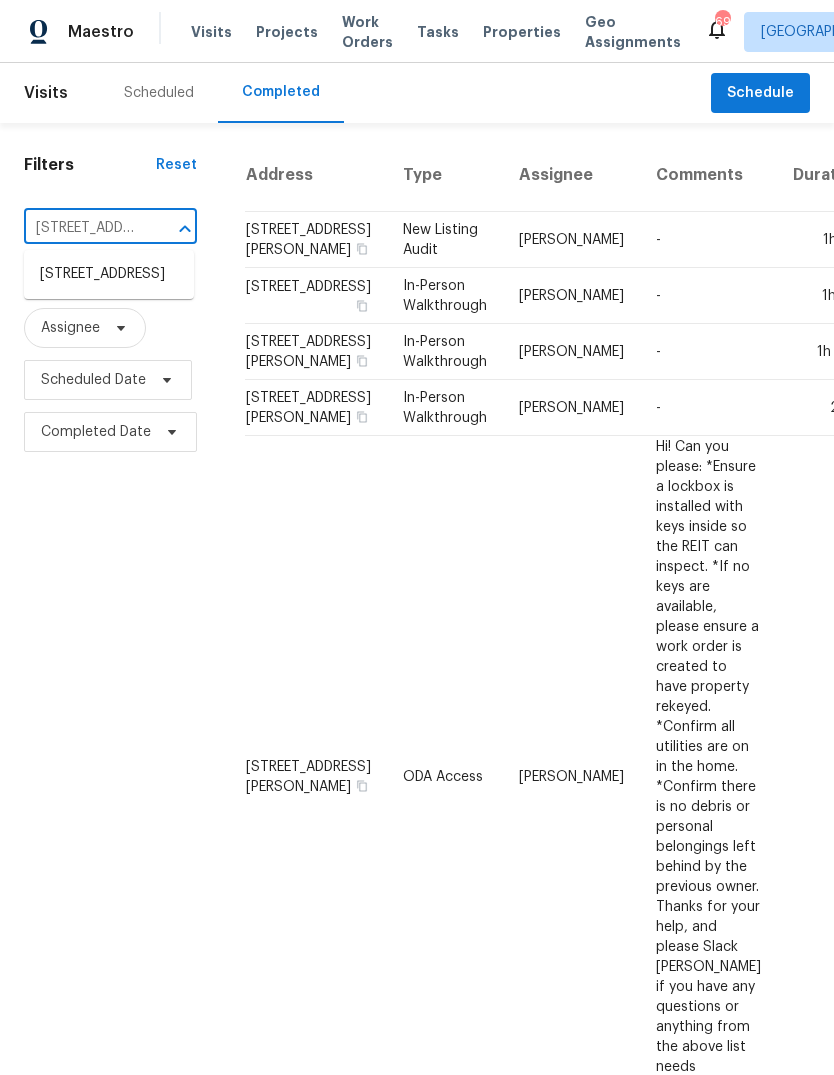 type on "6500 High Brook Dr, Fort Worth, TX 76132" 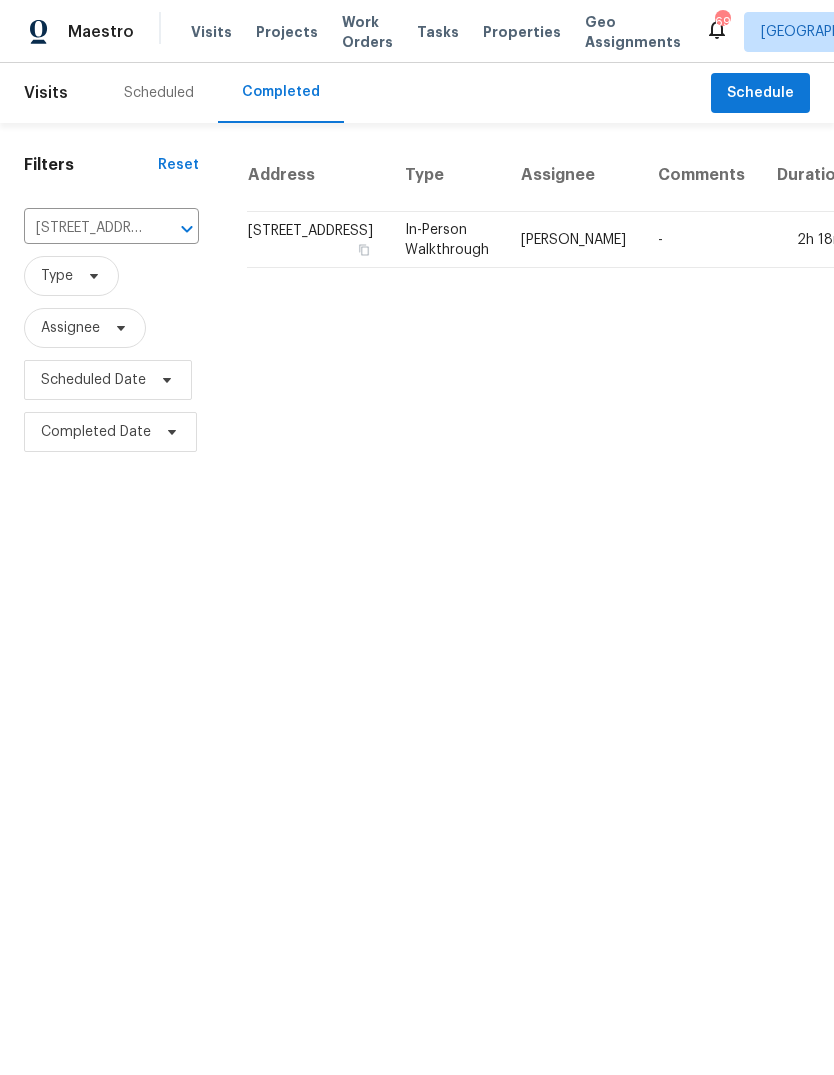 click on "-" at bounding box center (701, 240) 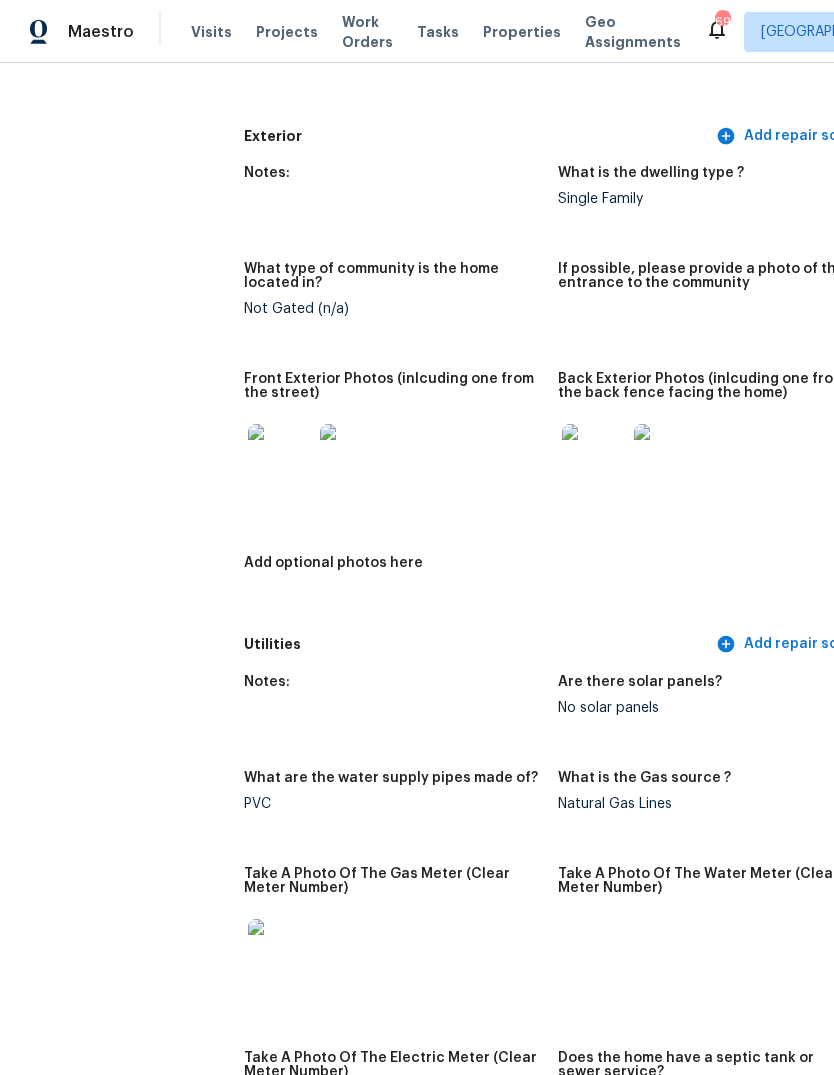 scroll, scrollTop: 778, scrollLeft: 0, axis: vertical 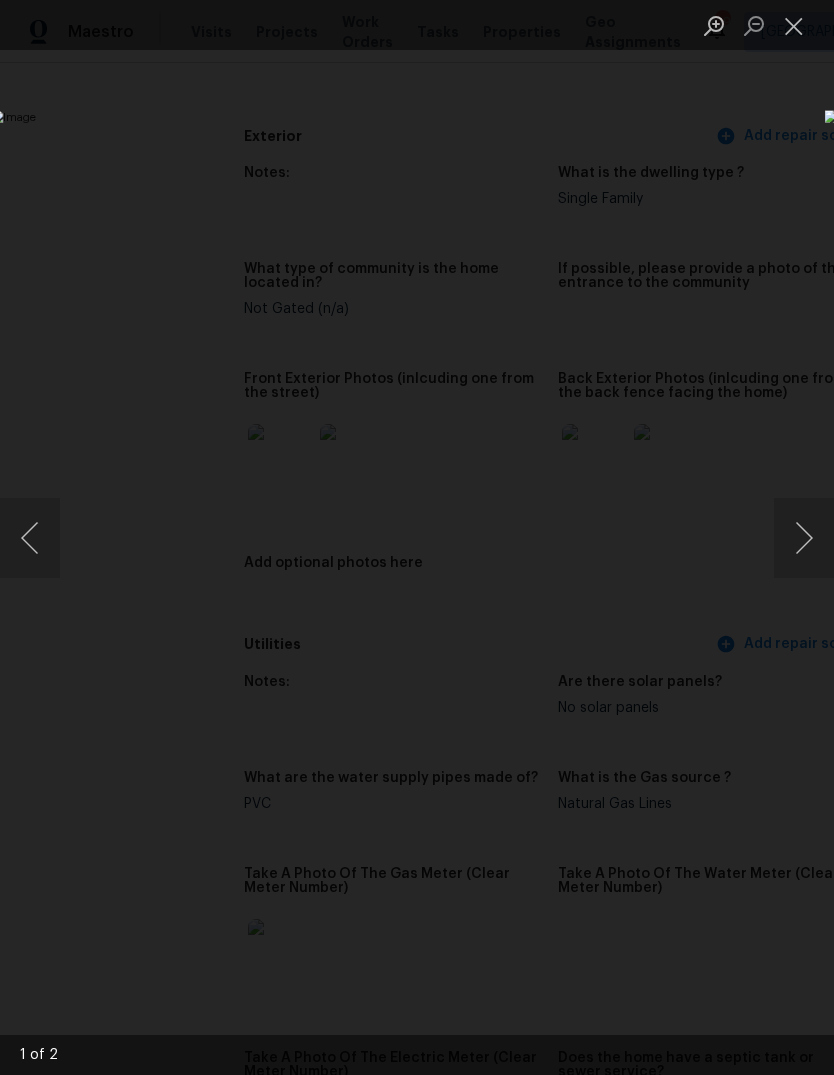 click at bounding box center [794, 25] 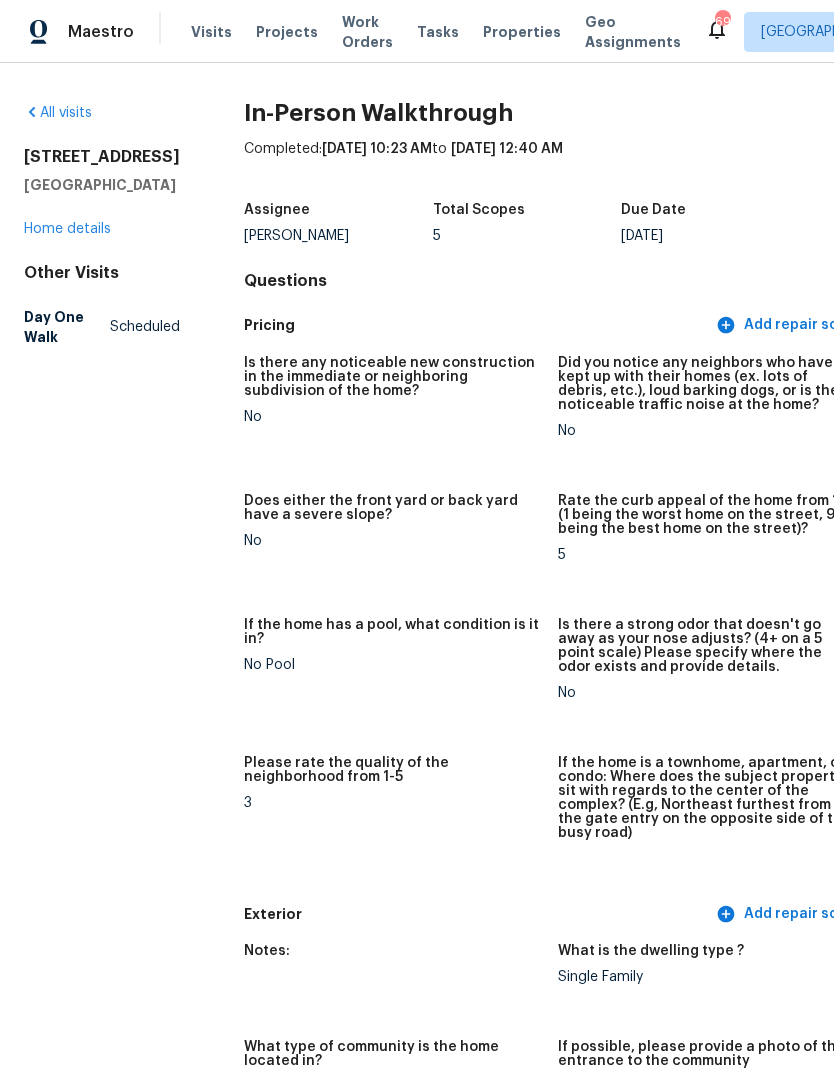 scroll, scrollTop: 0, scrollLeft: 0, axis: both 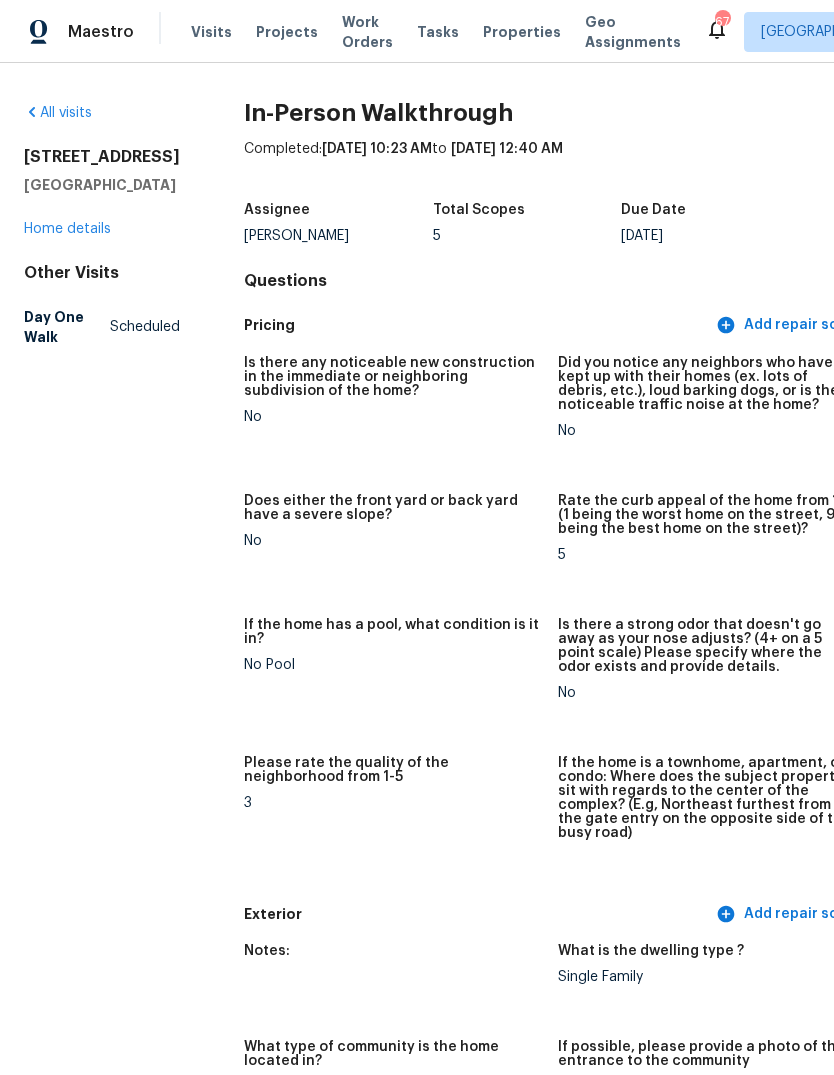click on "Projects" at bounding box center [287, 32] 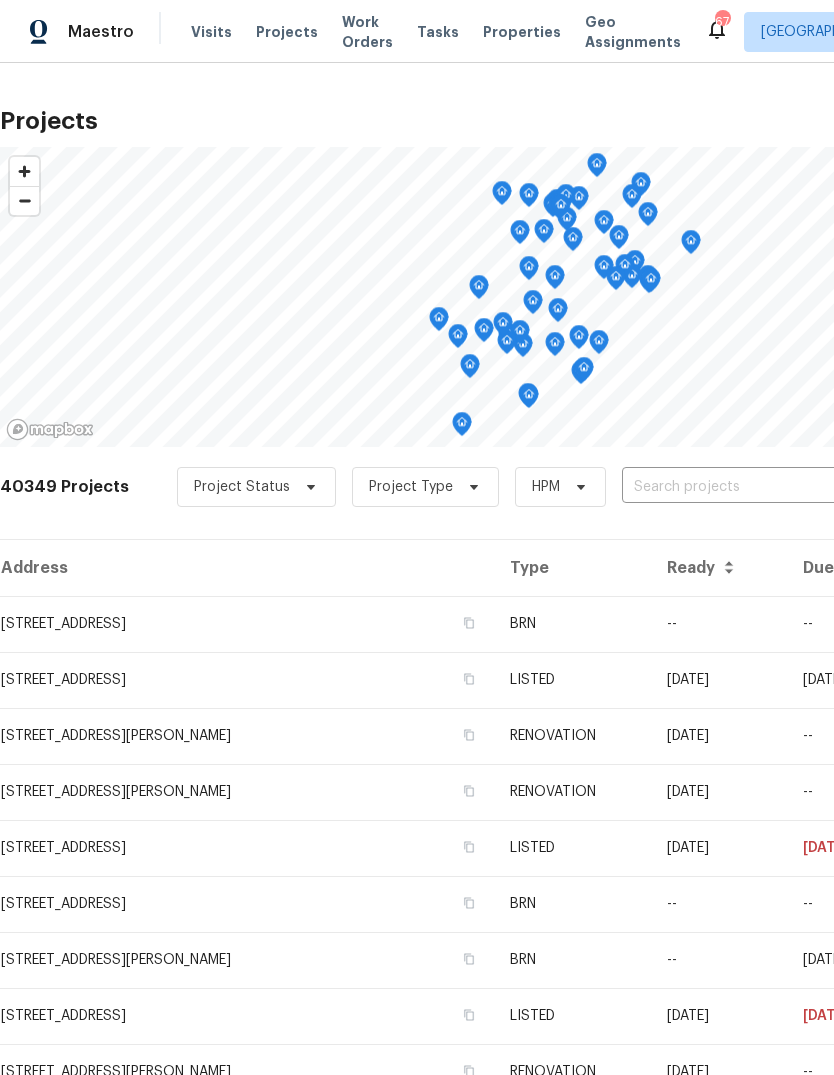 click at bounding box center [736, 487] 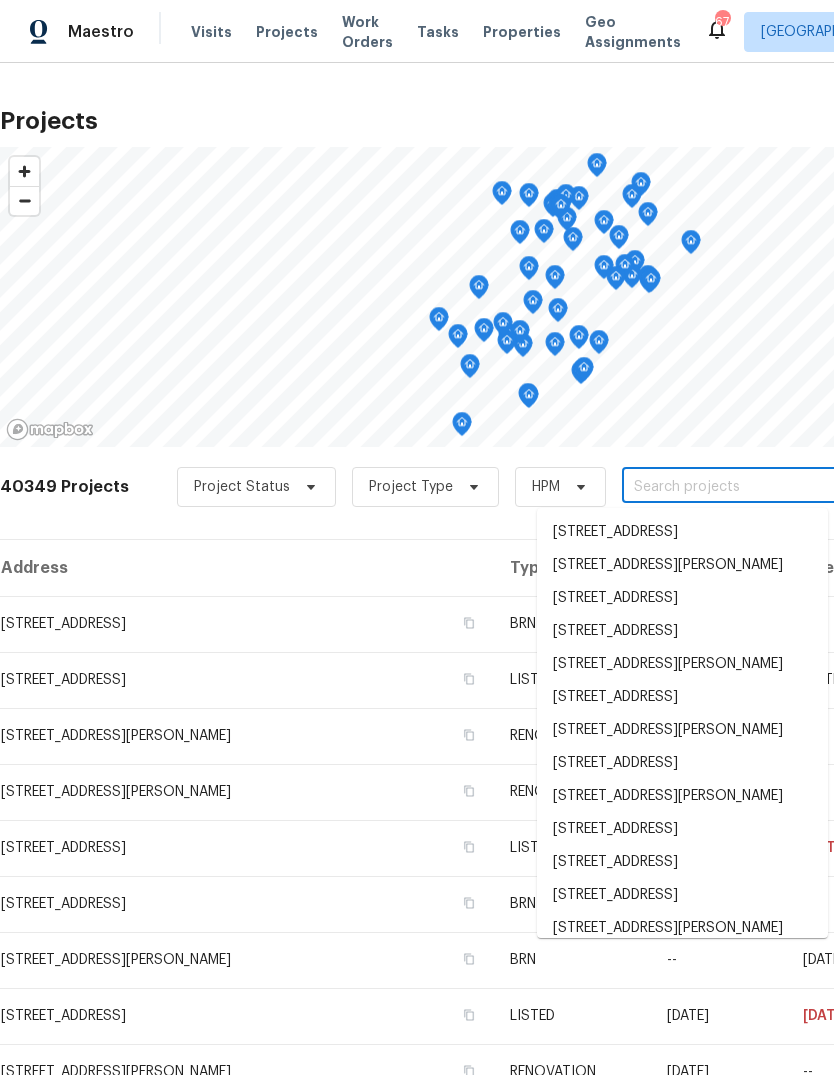 click at bounding box center (736, 487) 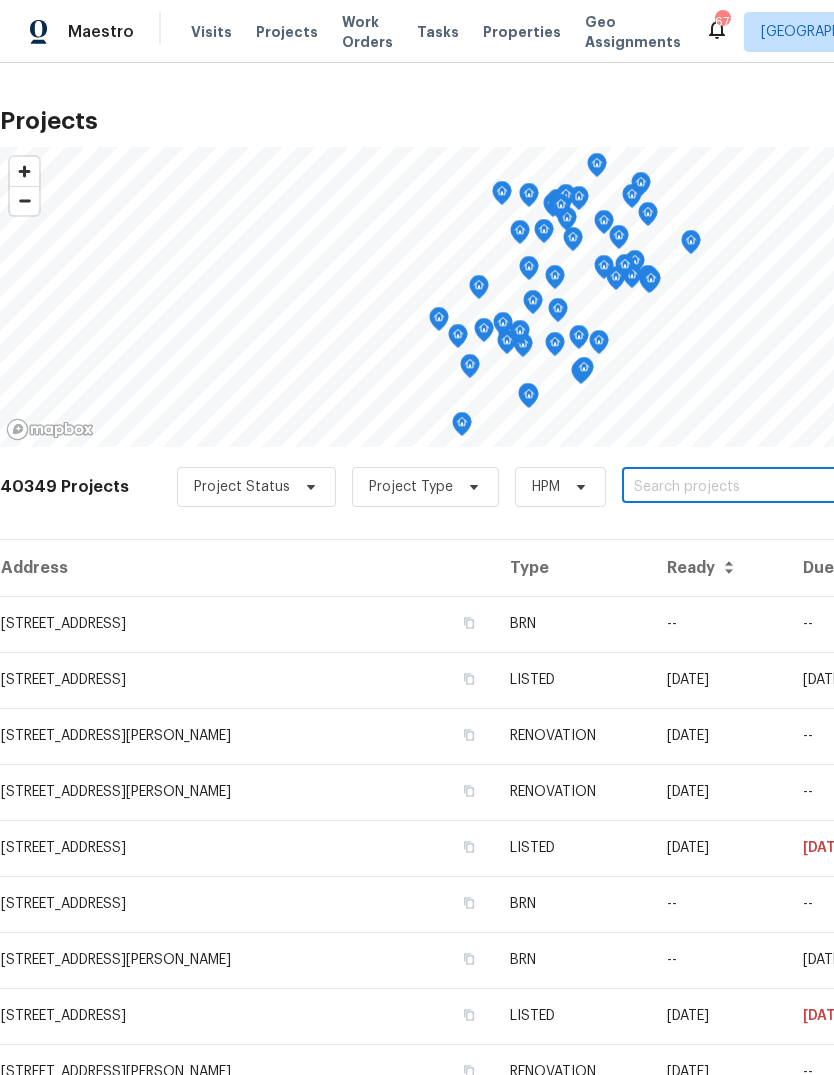 paste on "3228 Ferry Boat Ln Granbury TX 76049" 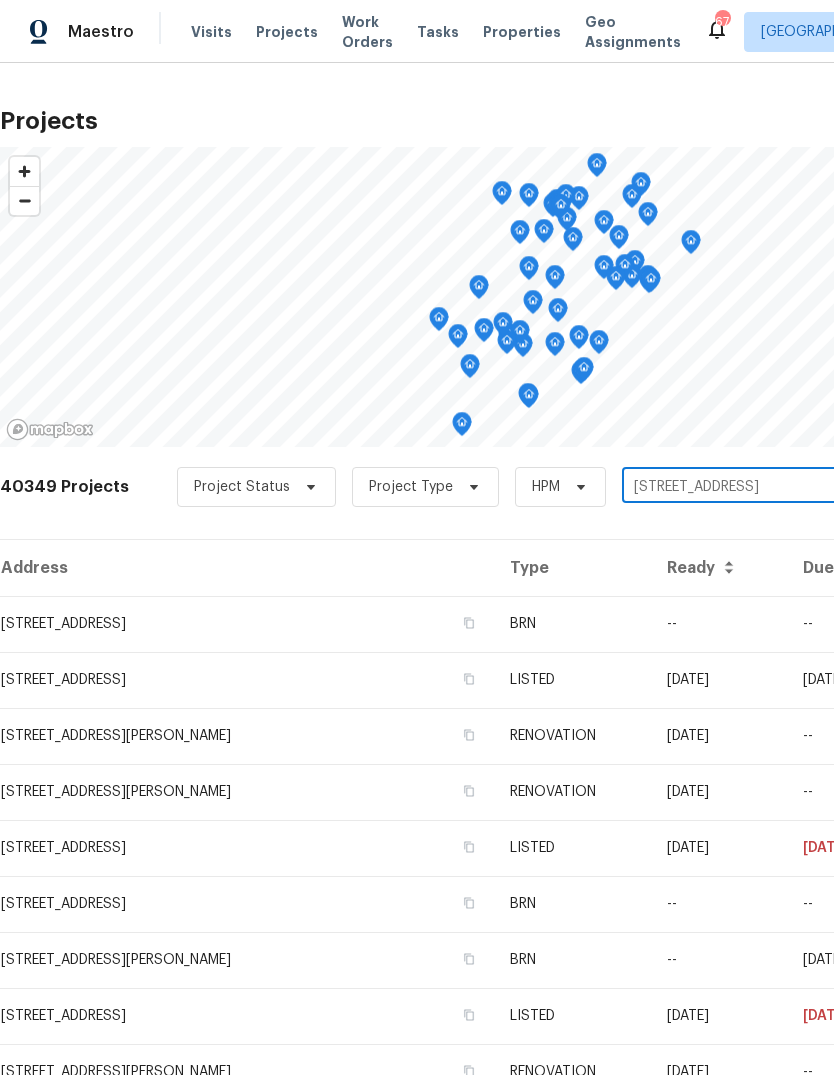 scroll, scrollTop: 0, scrollLeft: 296, axis: horizontal 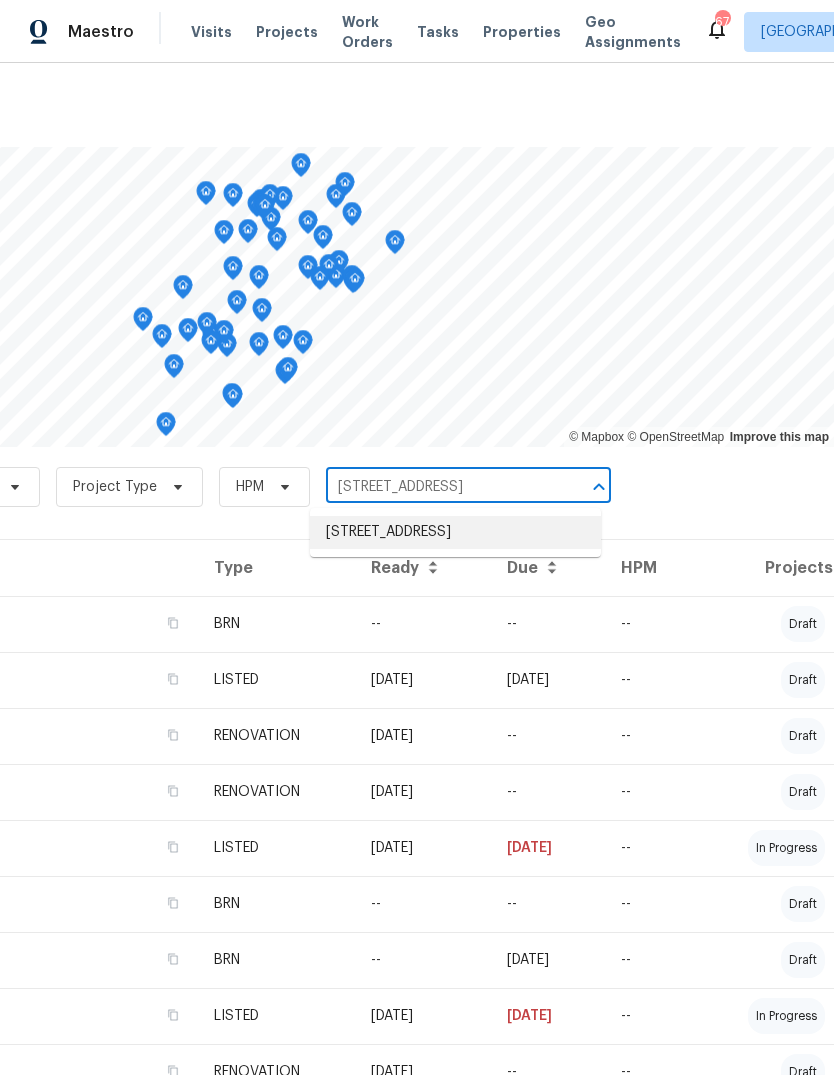 click on "3228 Ferry Boat Ln, Granbury, TX 76049" at bounding box center [455, 532] 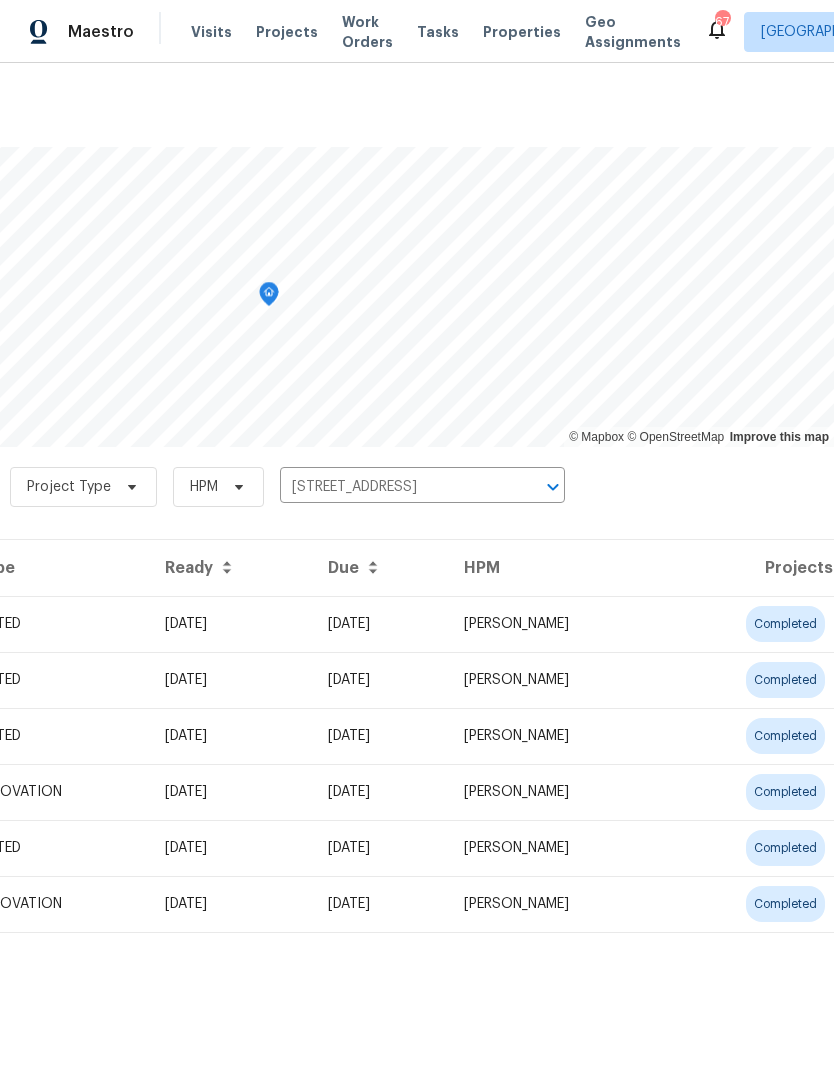 click on "06/04/25" at bounding box center [380, 624] 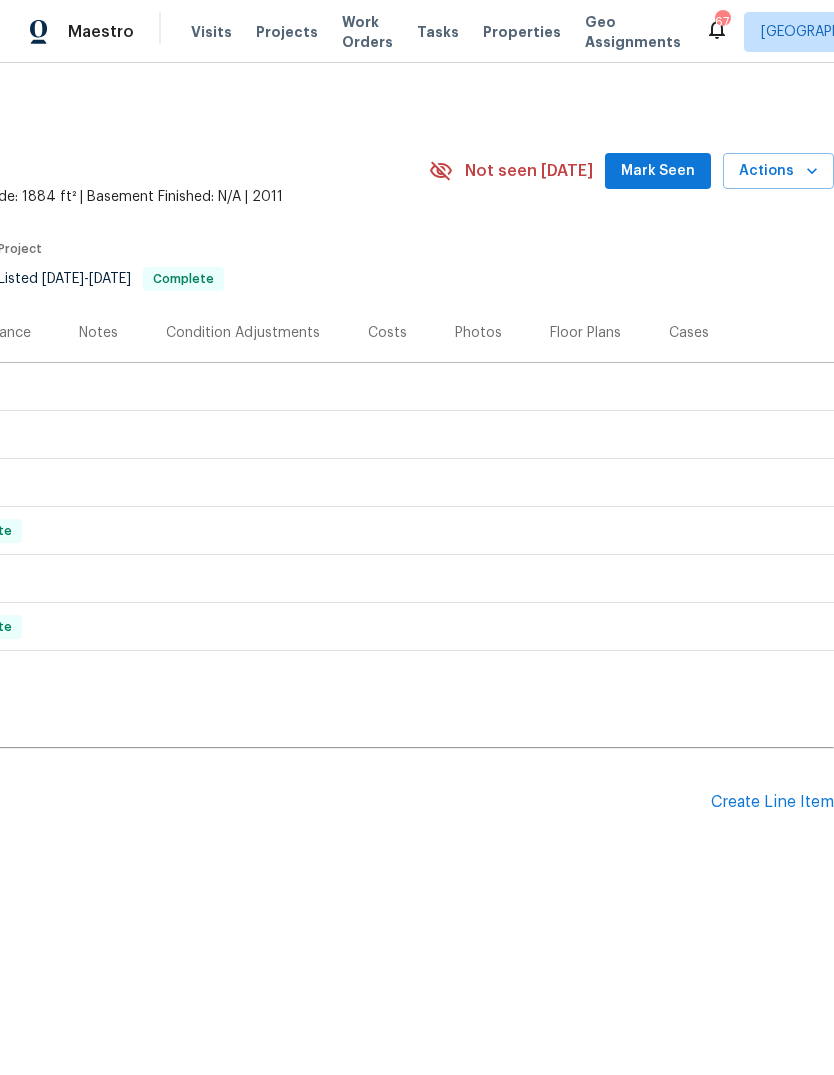 click on "Create Line Item" at bounding box center (772, 802) 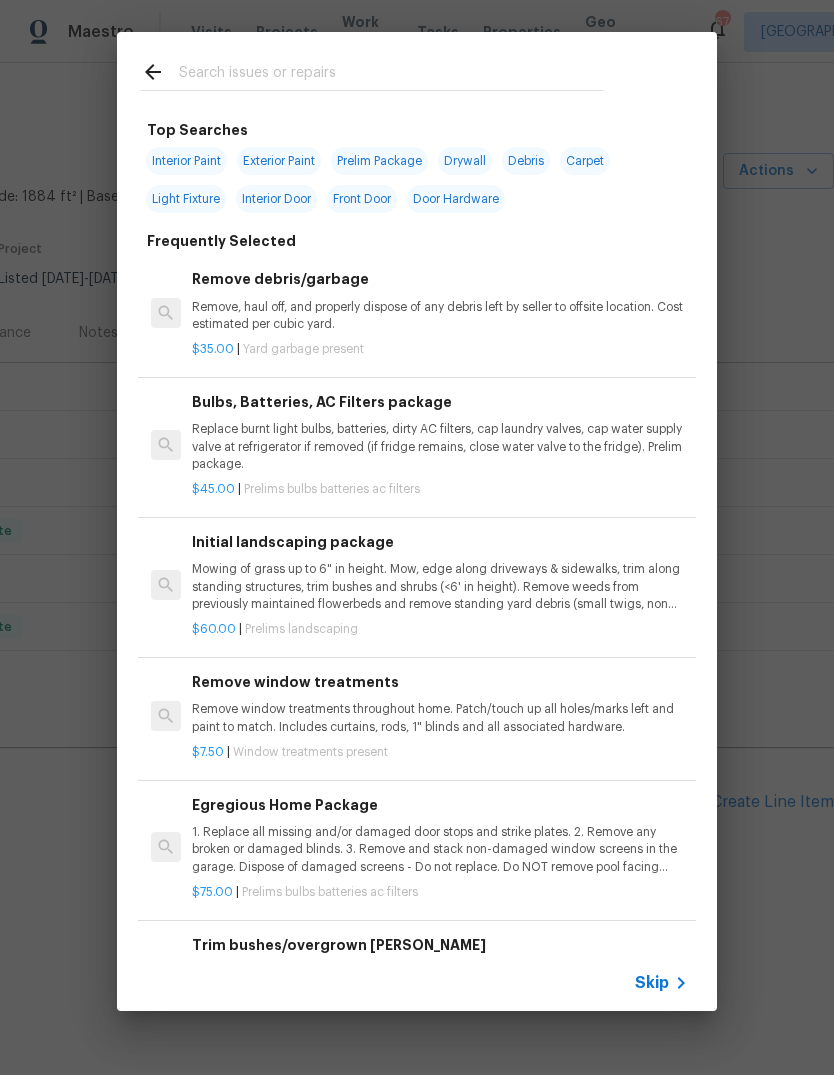 scroll, scrollTop: 0, scrollLeft: 296, axis: horizontal 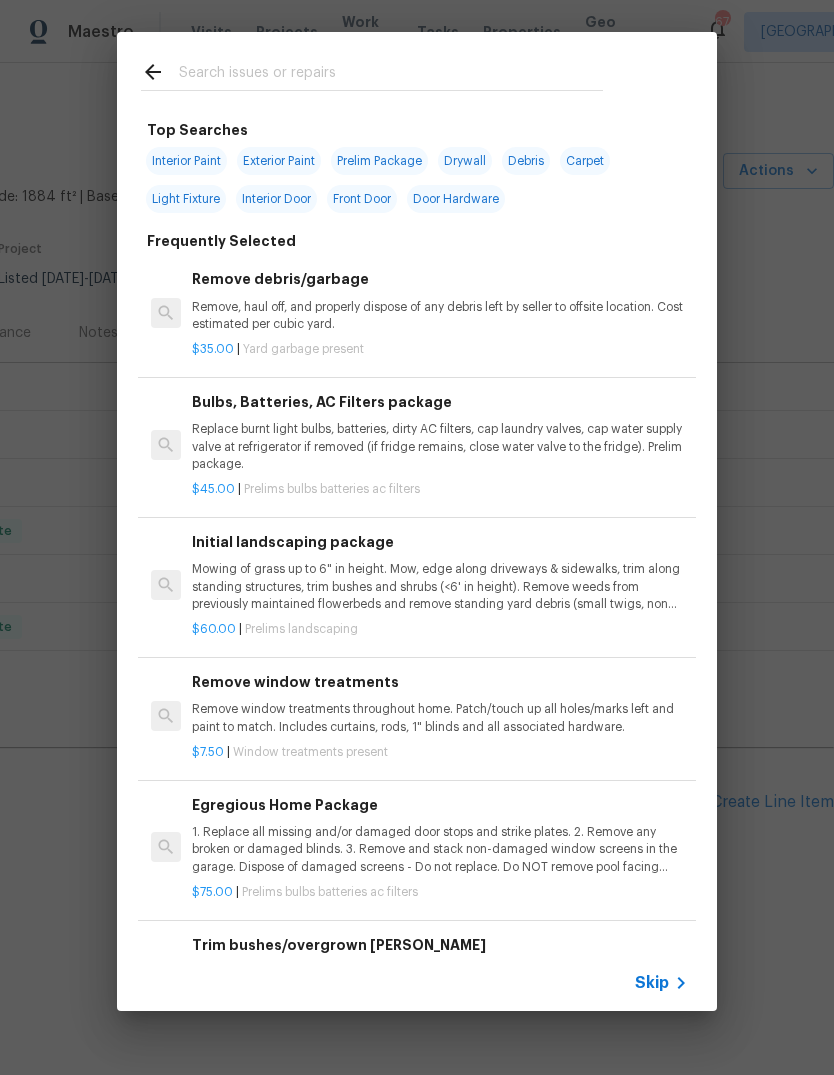 click on "Skip" at bounding box center [652, 983] 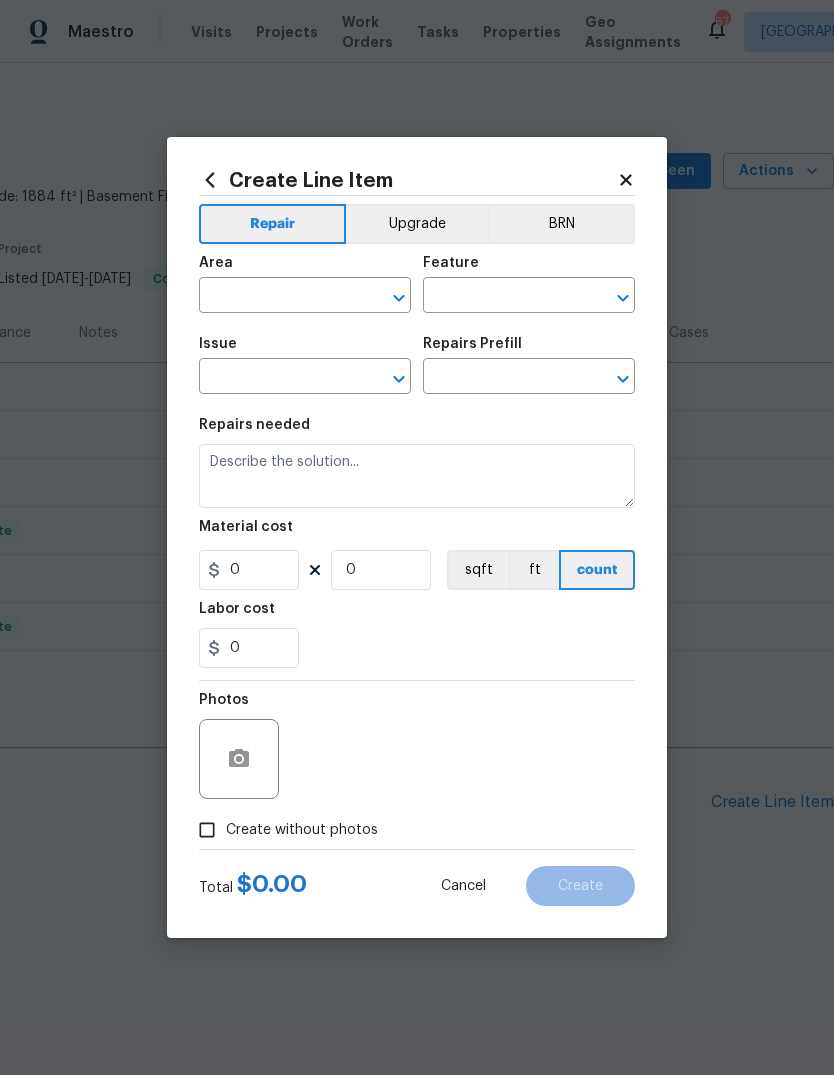 click at bounding box center [277, 297] 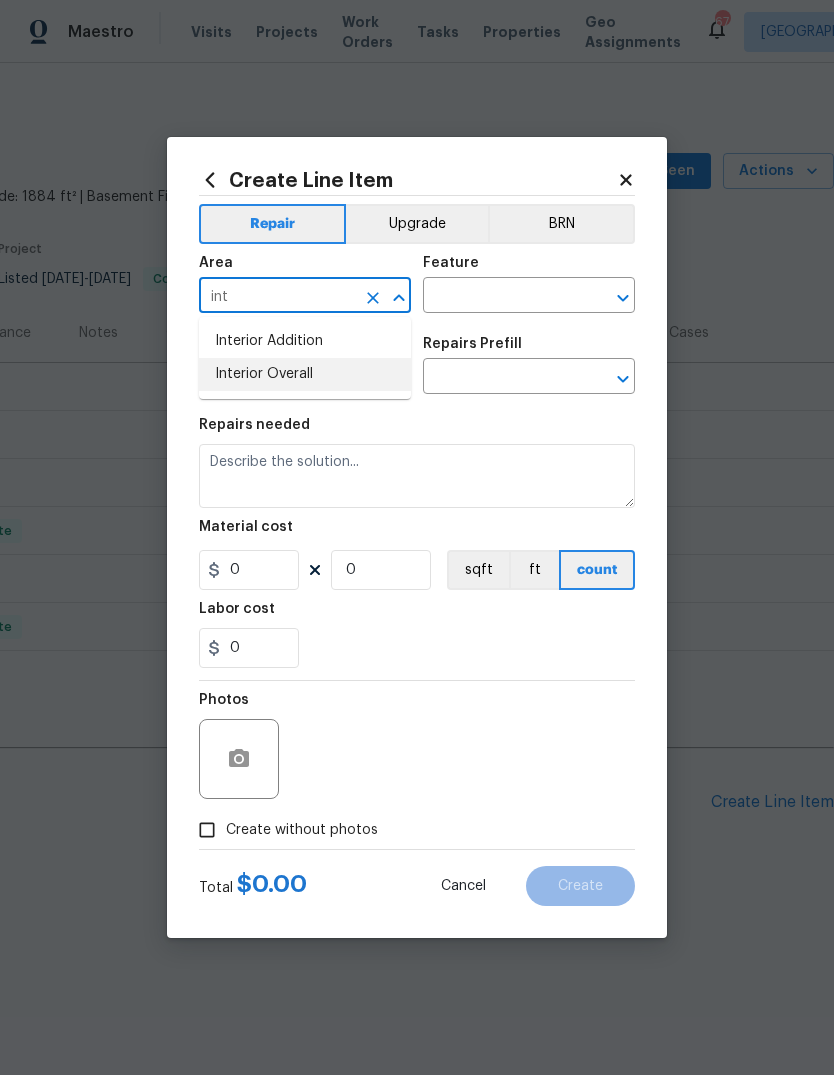 click on "Interior Overall" at bounding box center (305, 374) 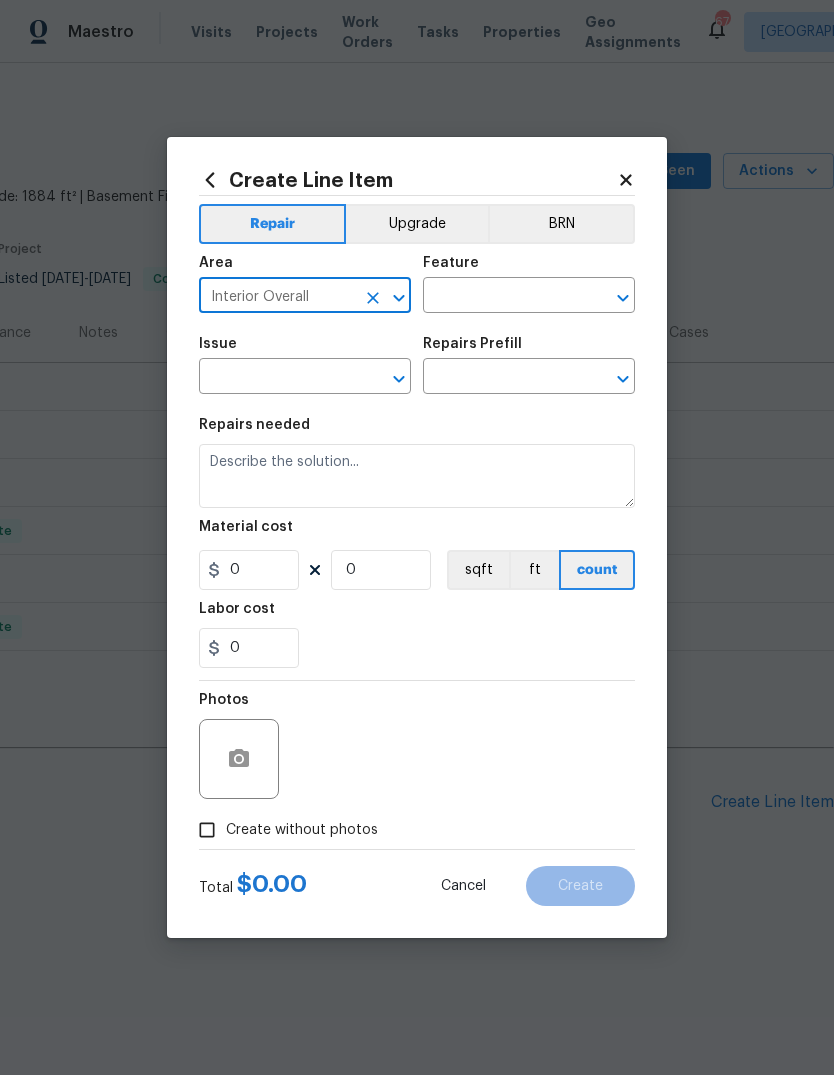 click at bounding box center [501, 297] 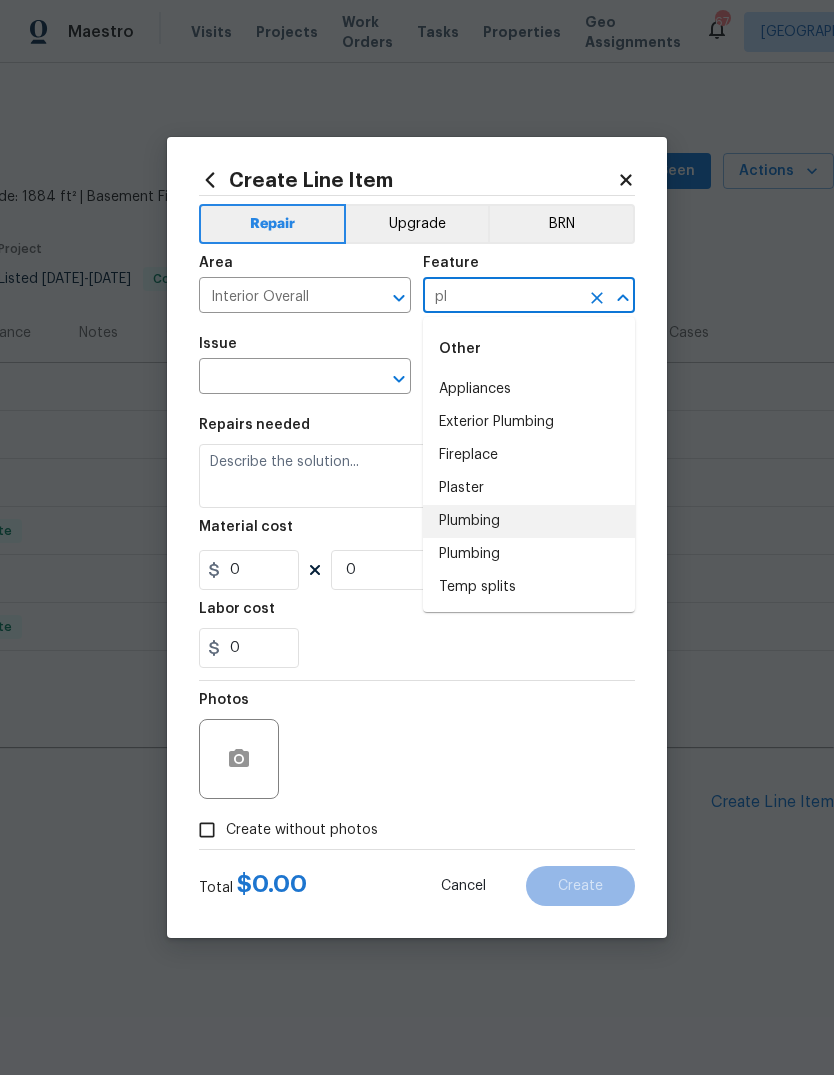 click on "Plumbing" at bounding box center [529, 521] 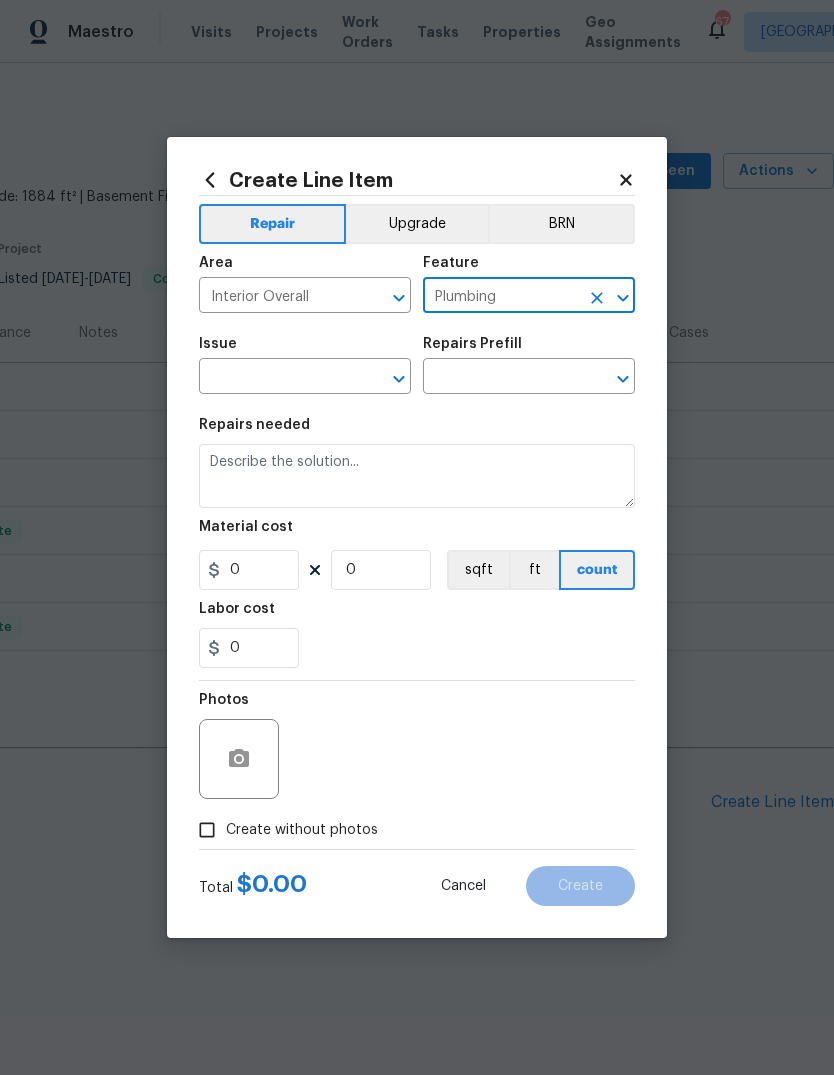 click at bounding box center (277, 378) 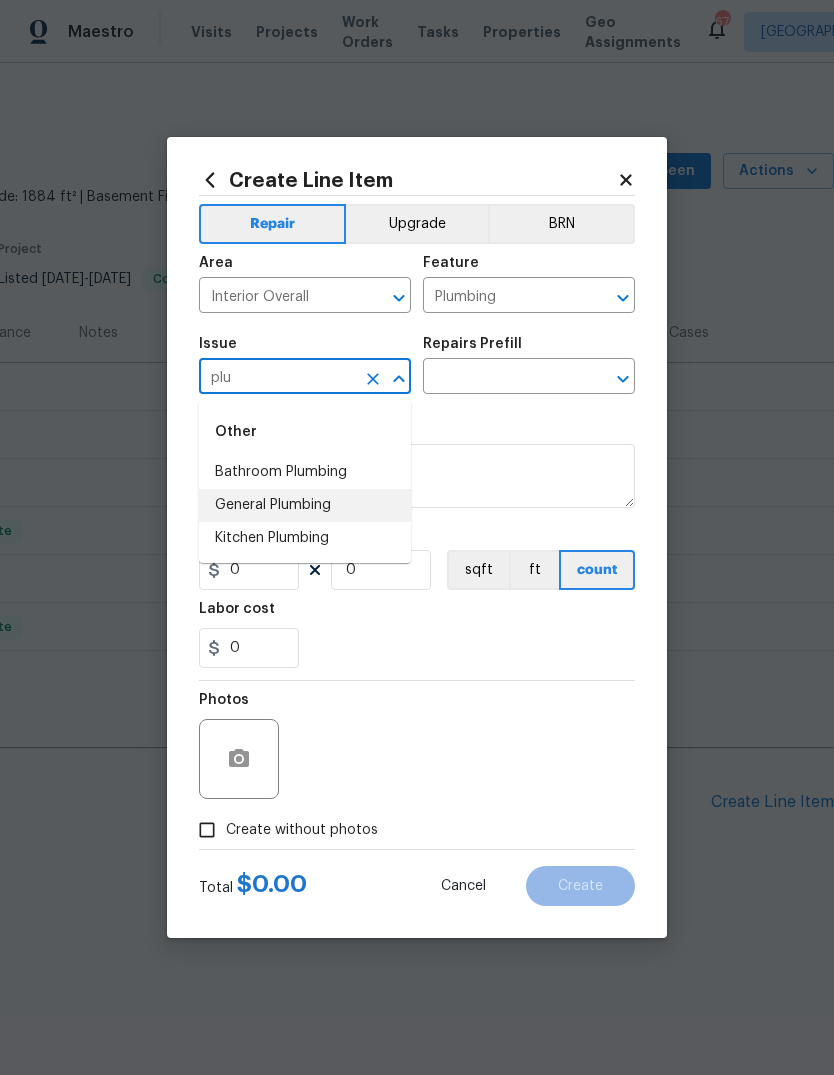 click on "General Plumbing" at bounding box center [305, 505] 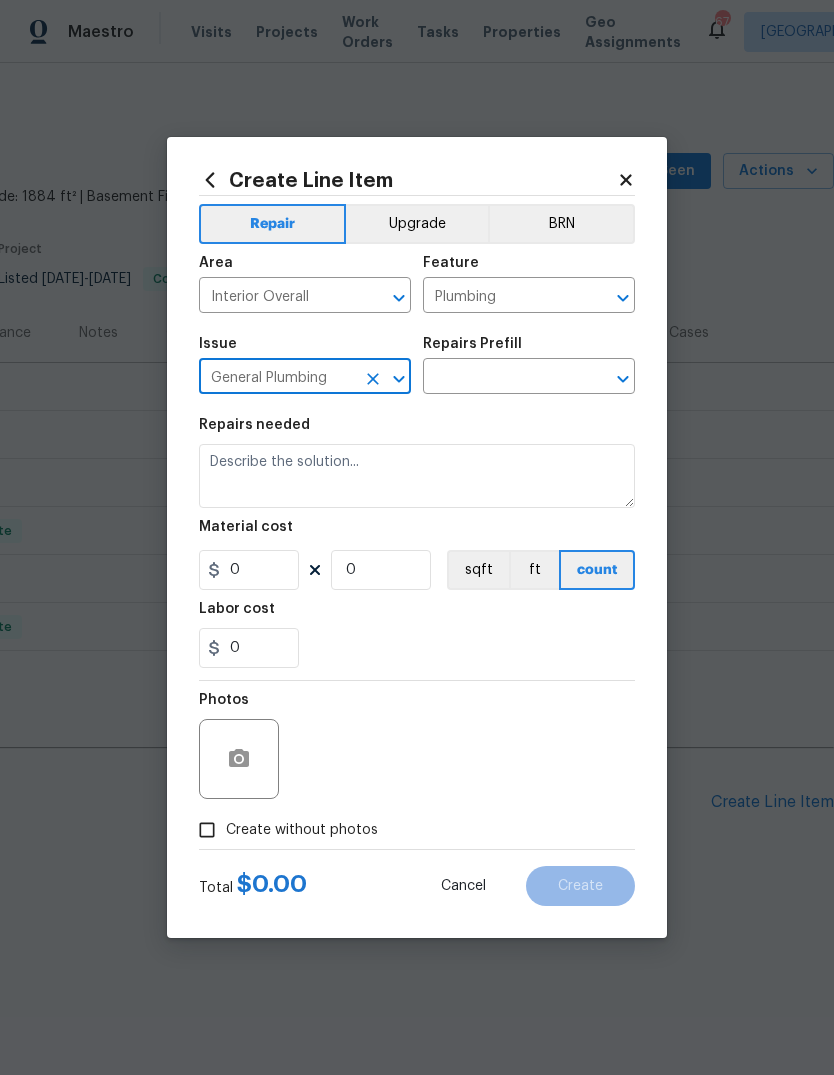 click at bounding box center (501, 378) 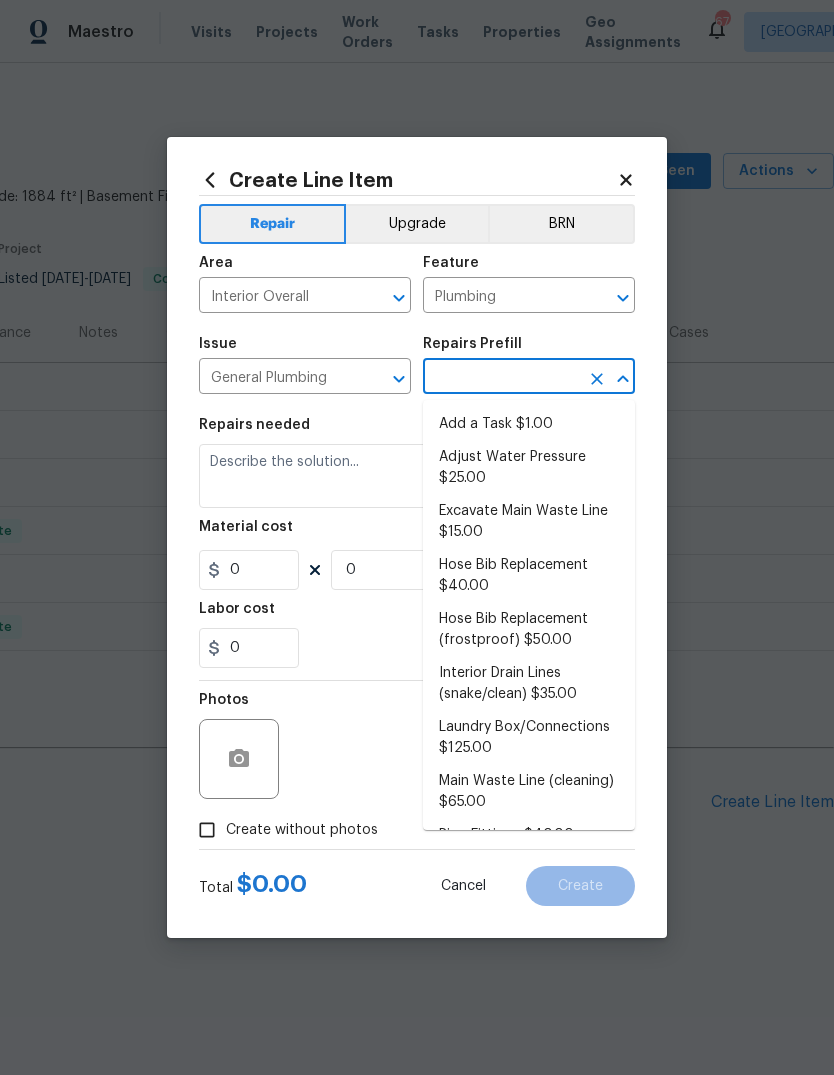click on "Add a Task $1.00" at bounding box center (529, 424) 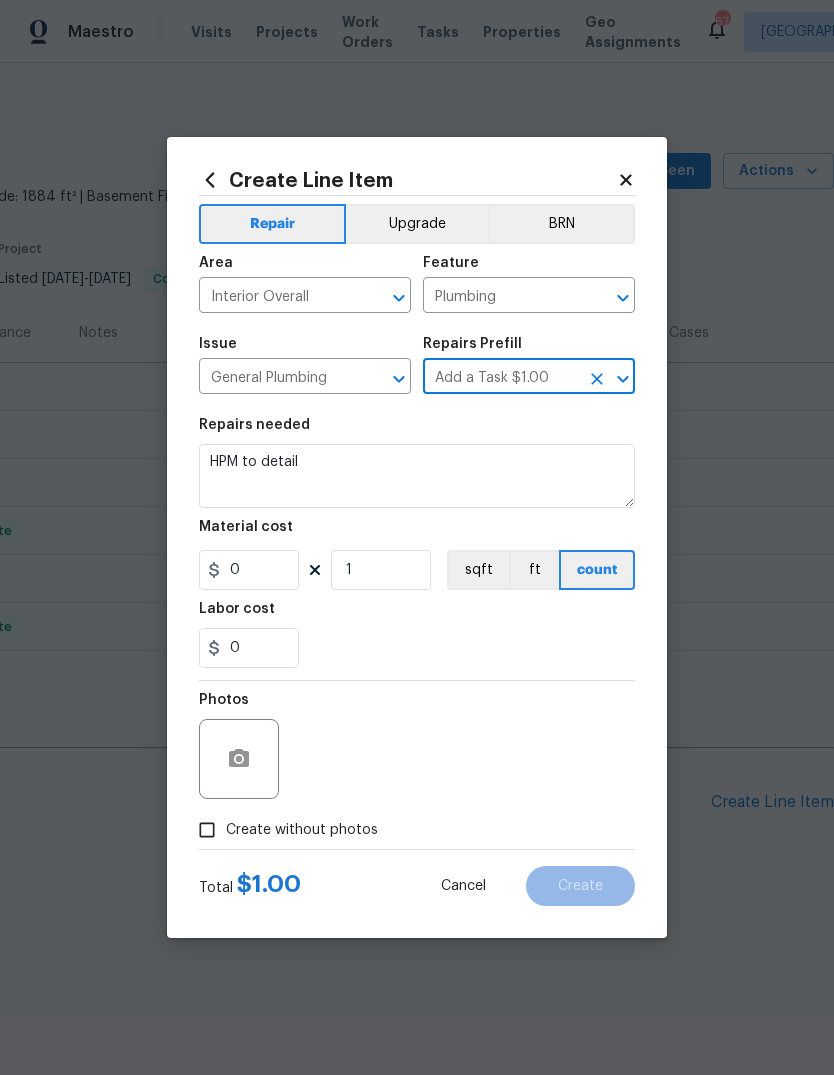 type 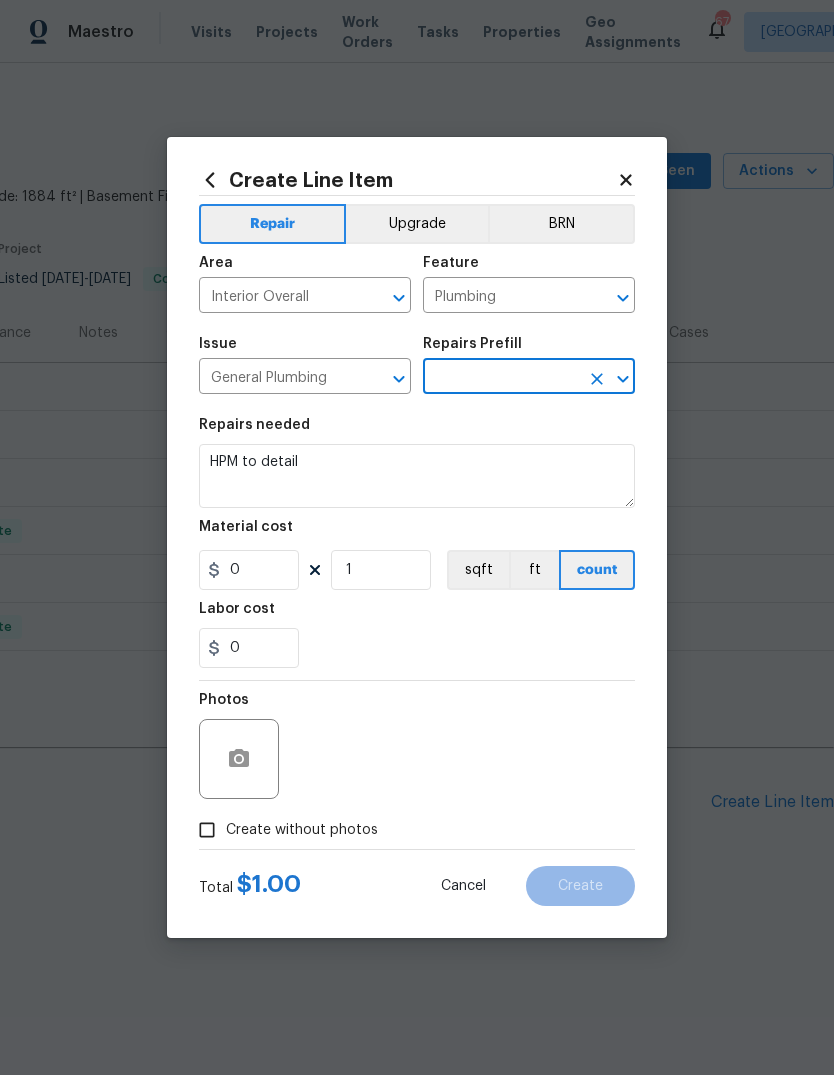 type on "Add a Task $1.00" 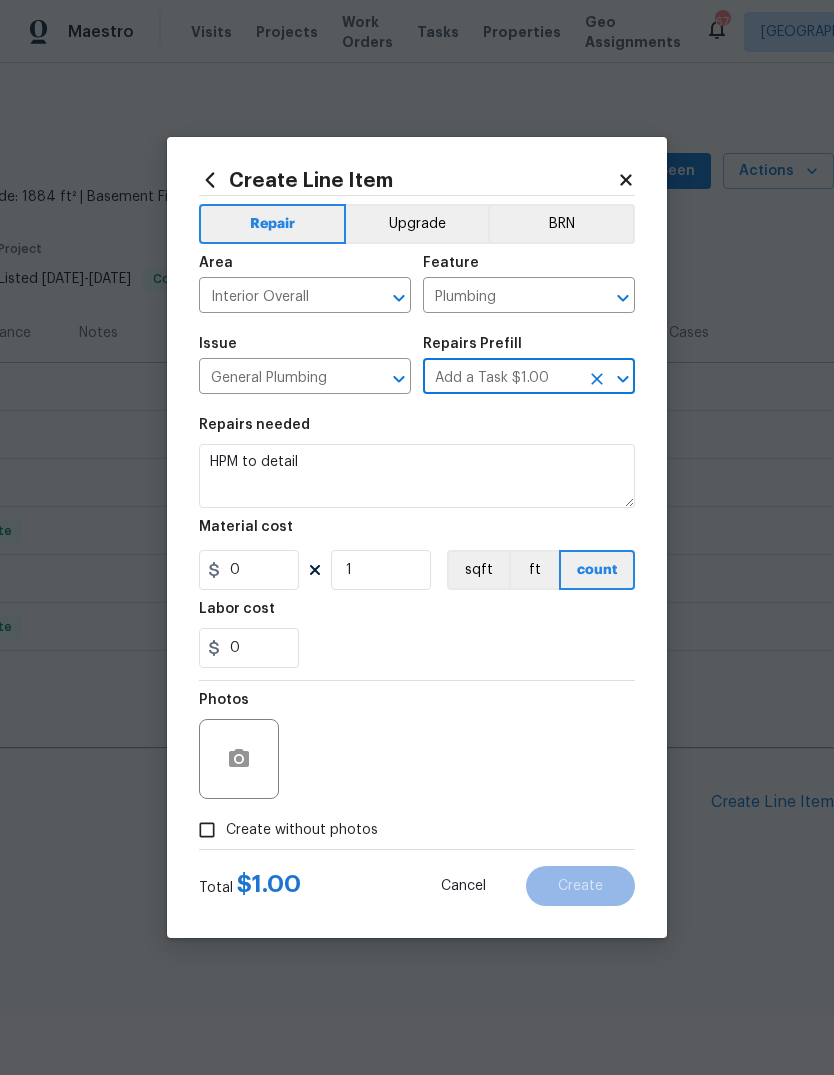 type on "1" 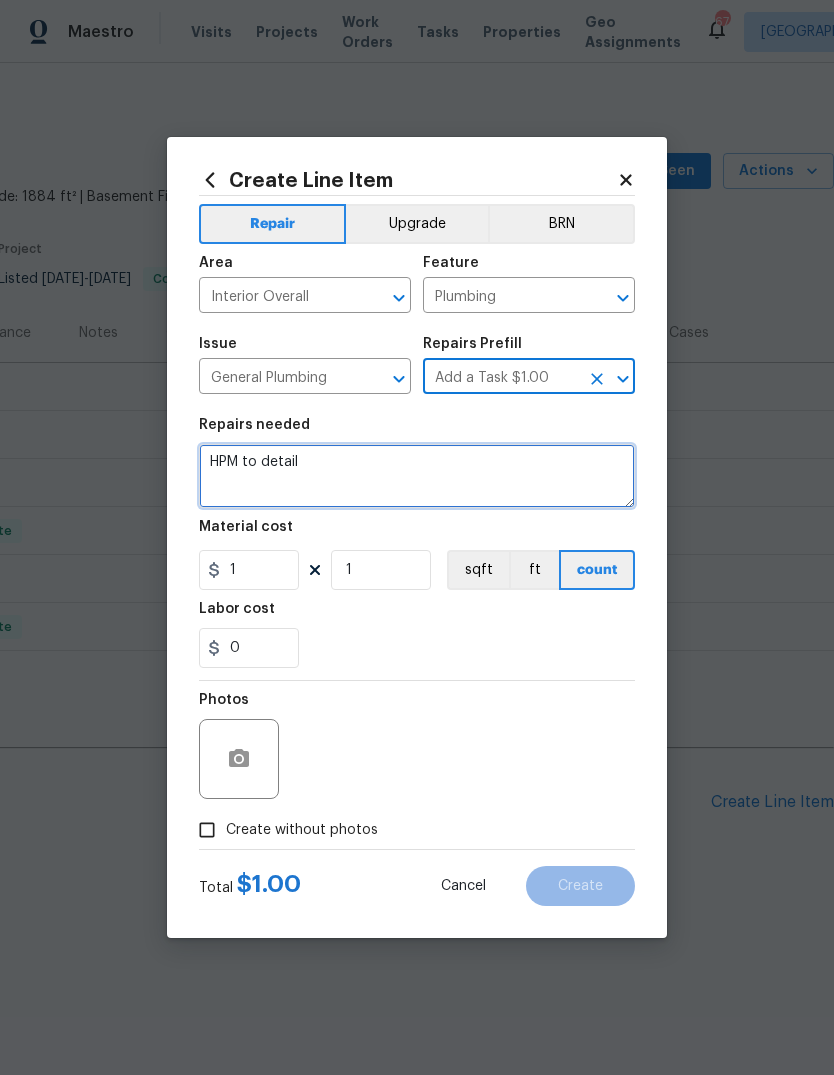 click on "HPM to detail" at bounding box center (417, 476) 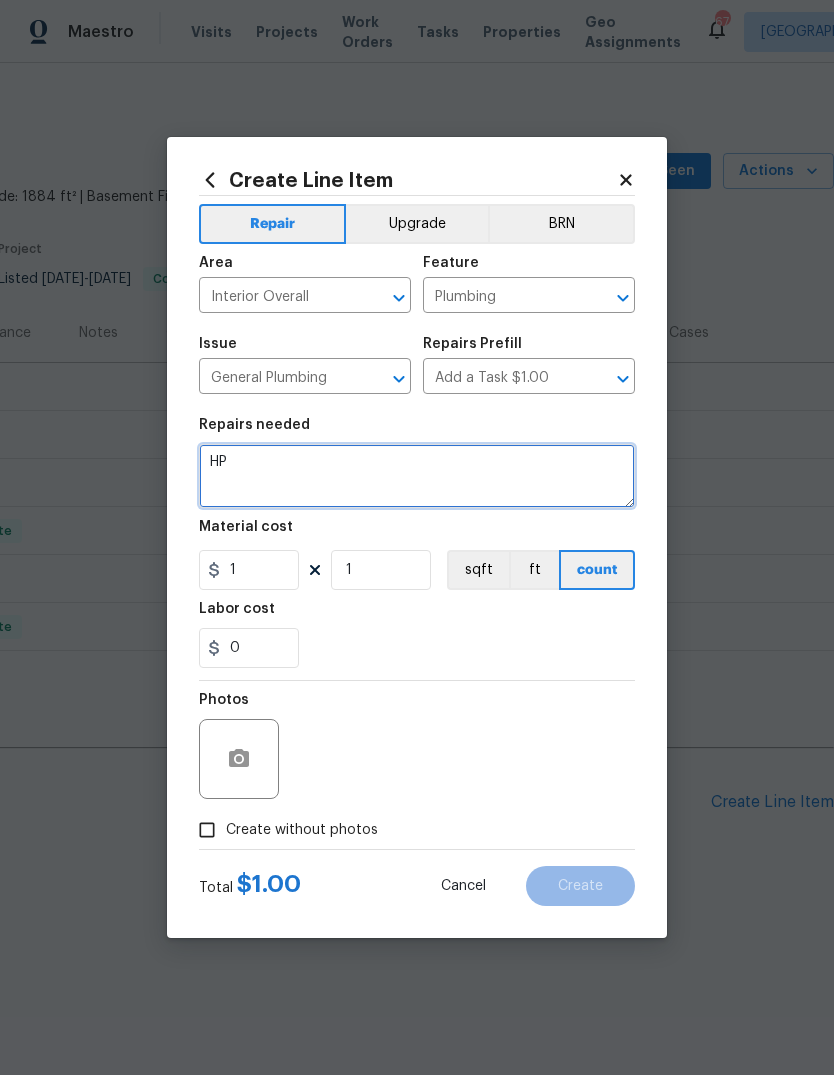 type on "H" 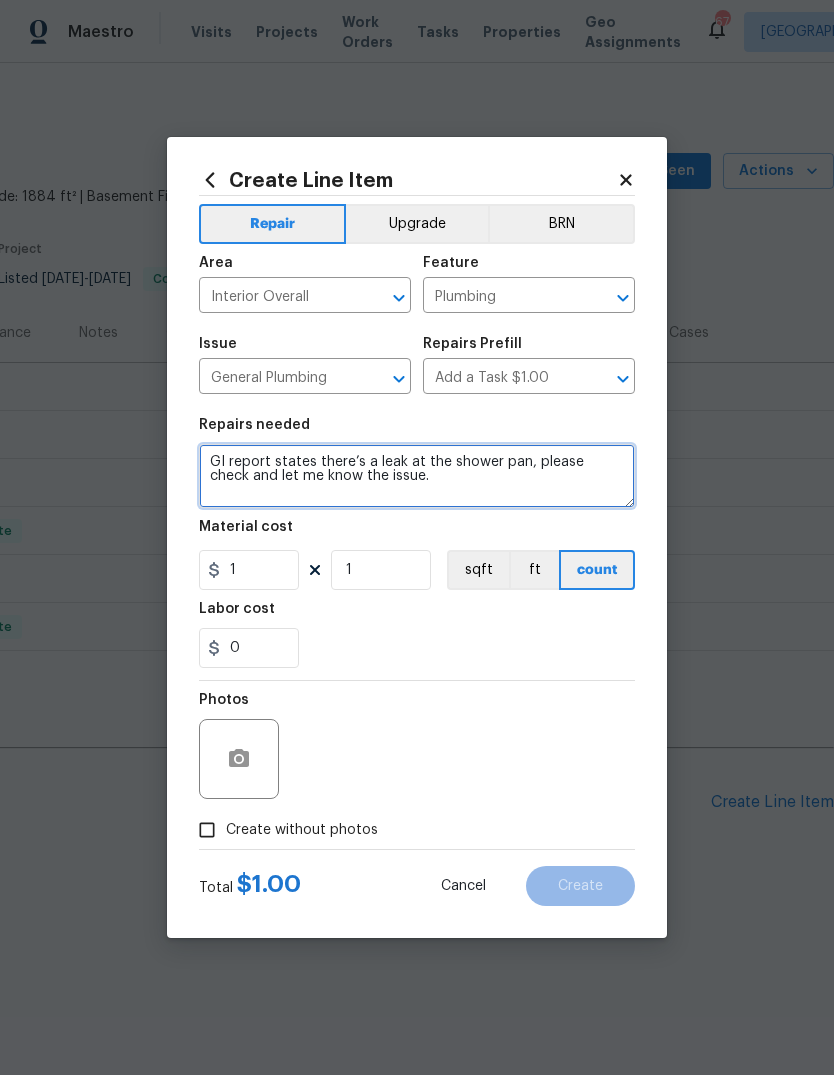 type on "GI report states there’s a leak at the shower pan, please check and let me know the issue." 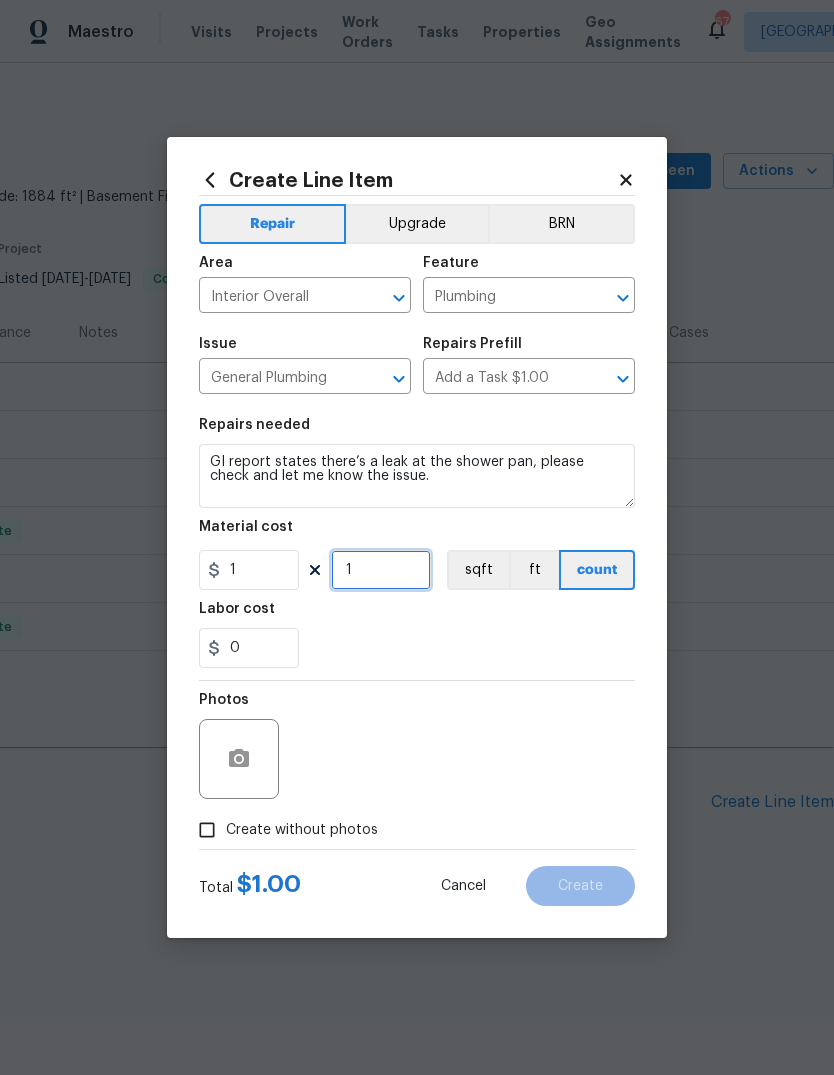click on "1" at bounding box center (381, 570) 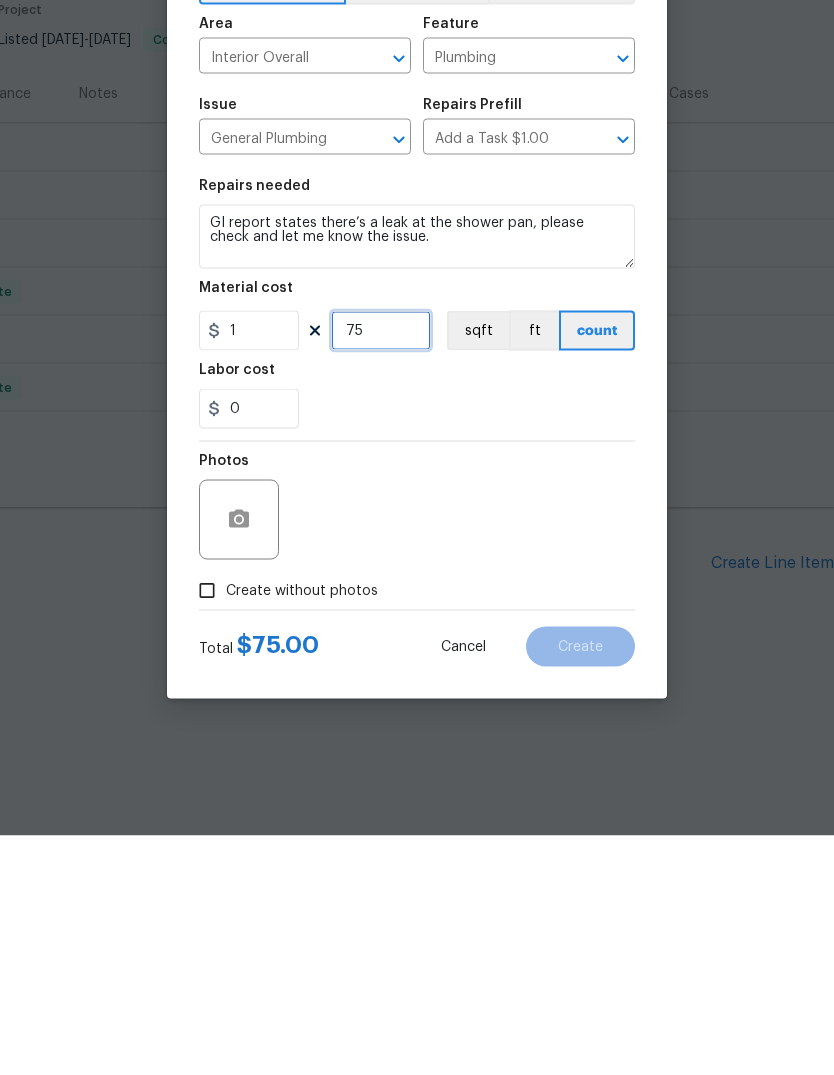 type on "75" 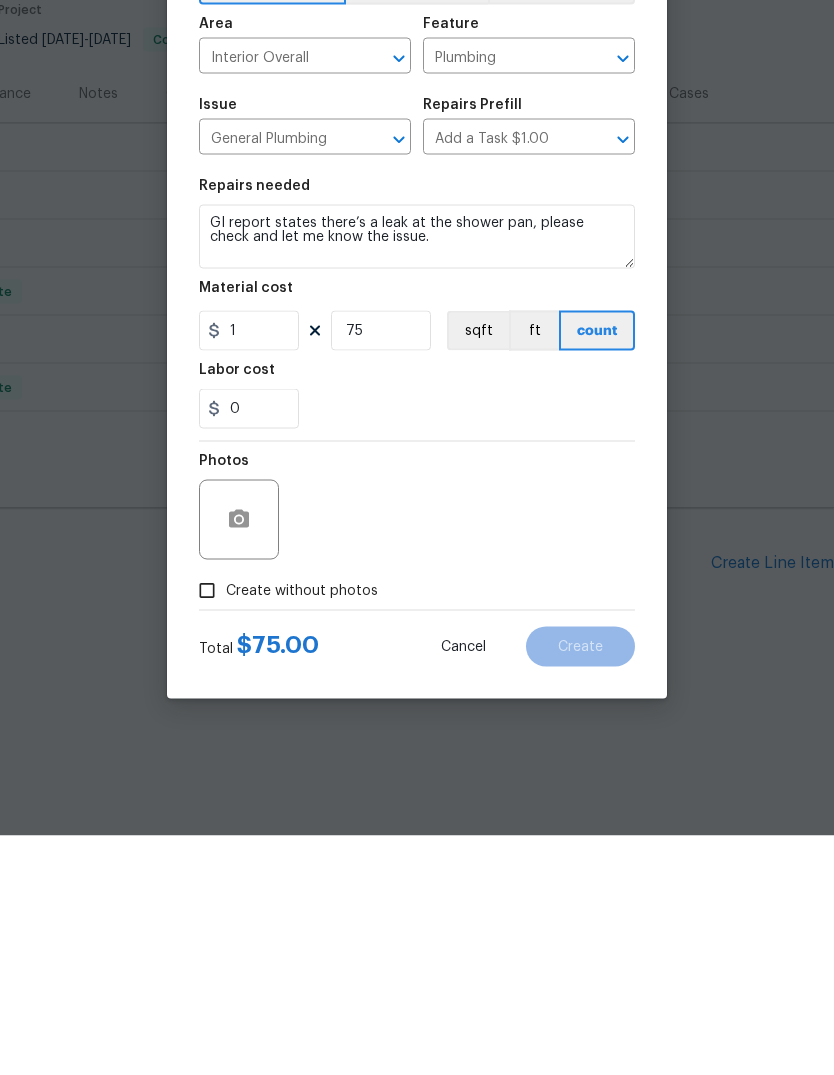 click on "Create without photos" at bounding box center (302, 830) 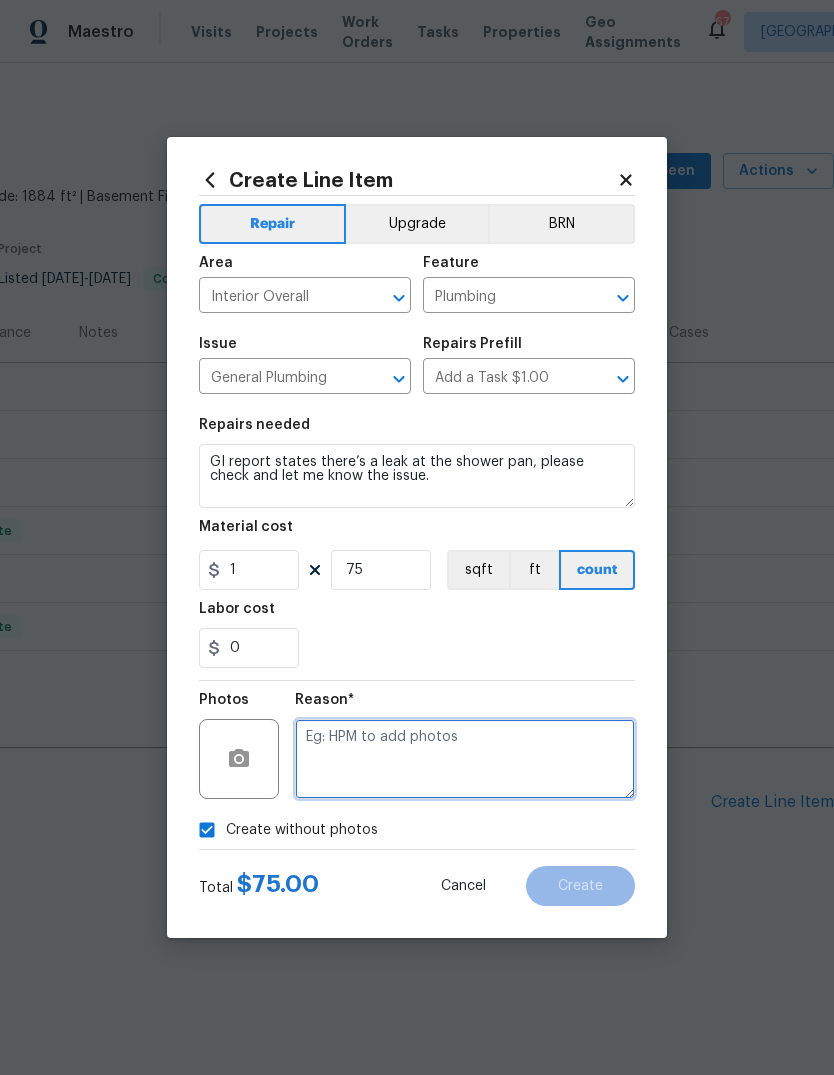 click at bounding box center (465, 759) 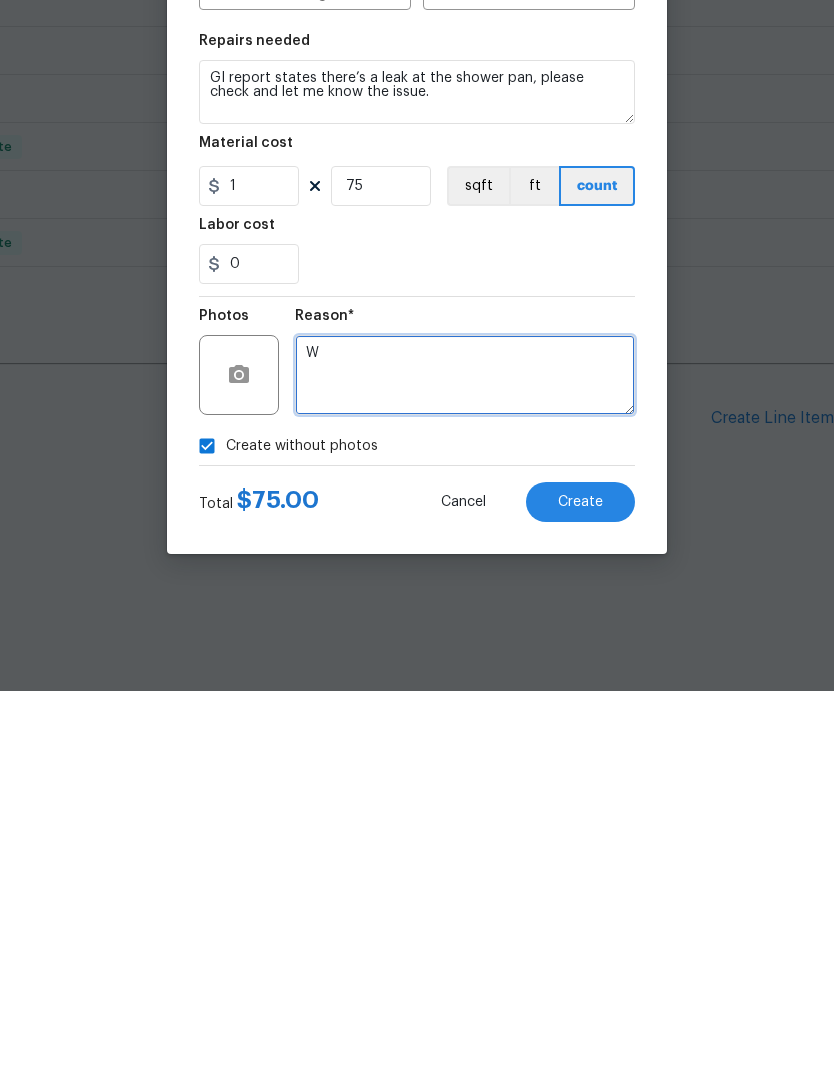 type on "W" 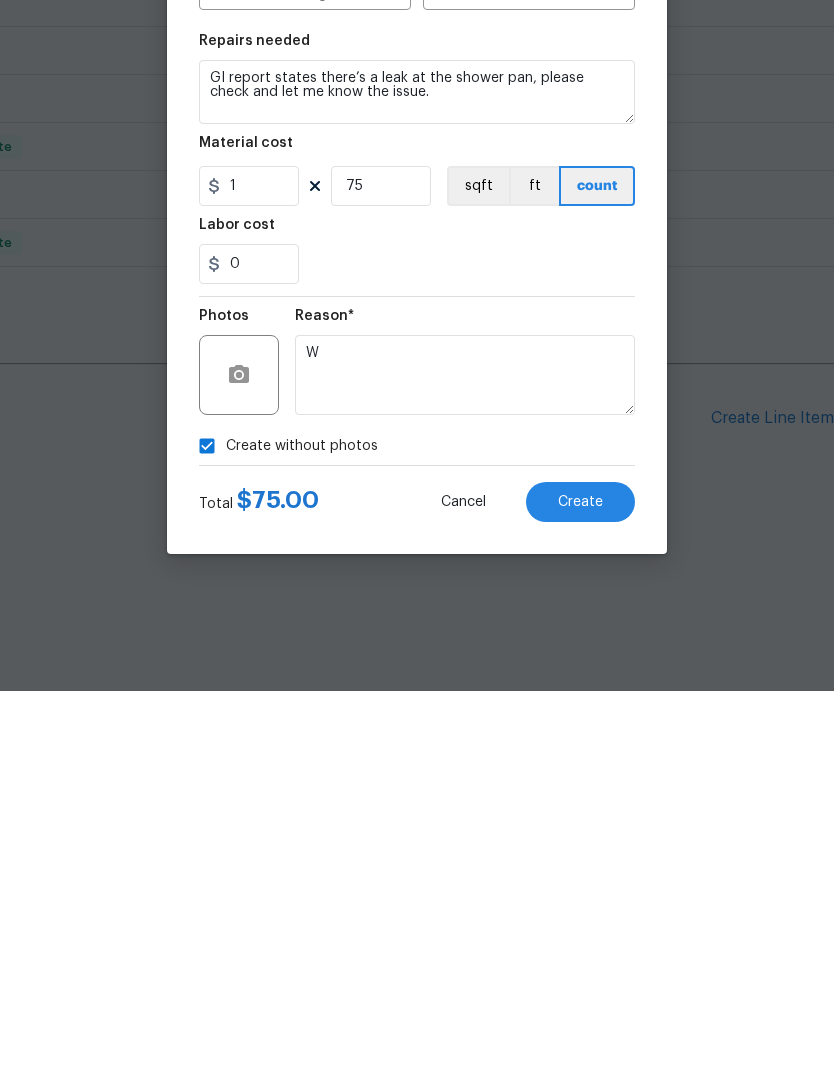 click on "Create" at bounding box center (580, 886) 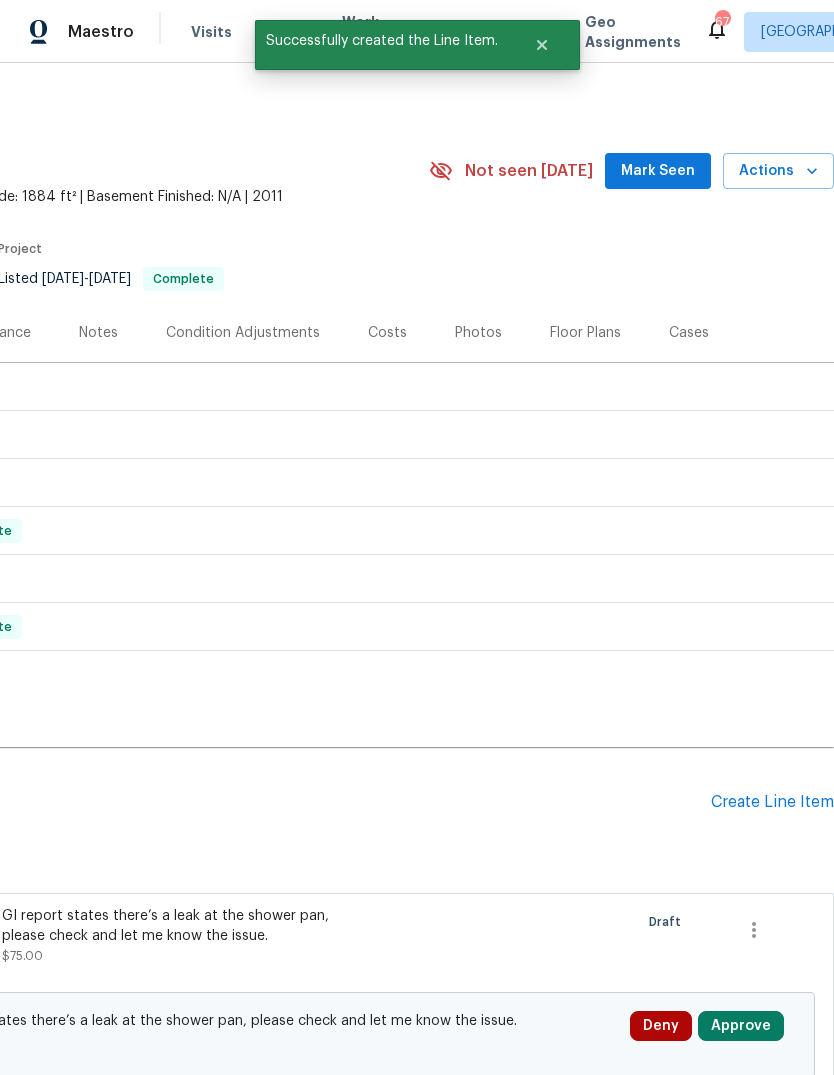 click on "Pending Line Items" at bounding box center (207, 802) 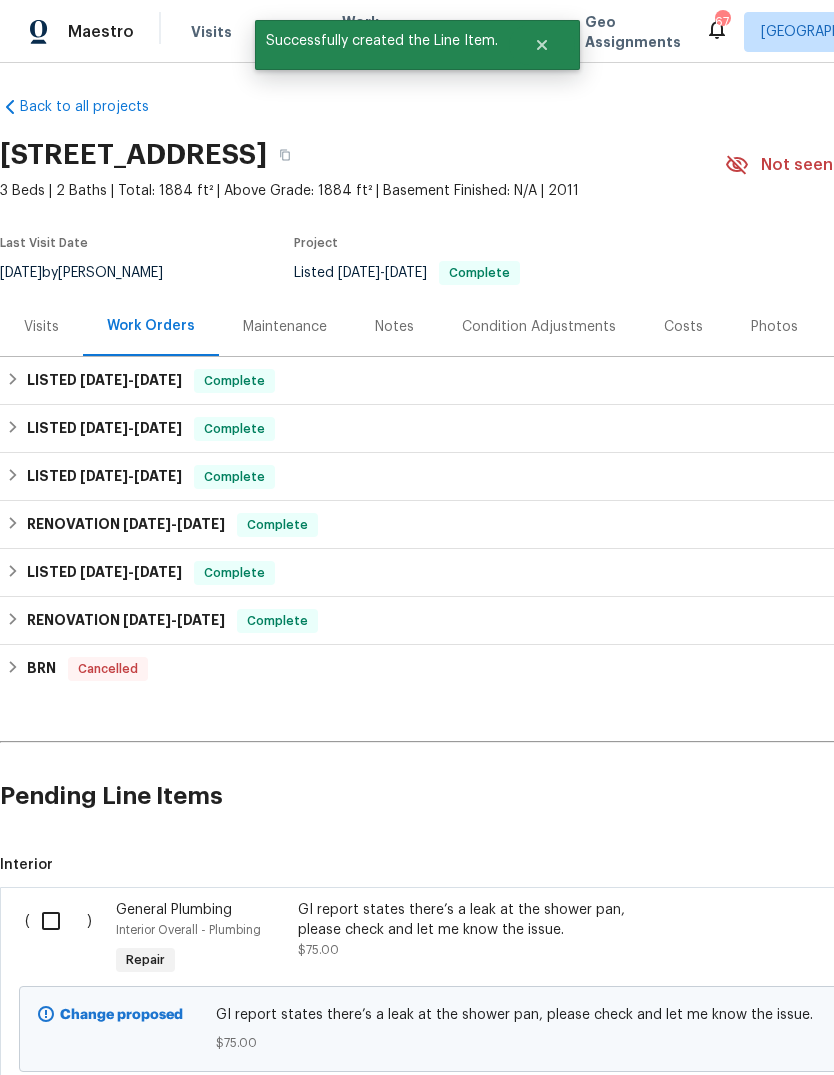 scroll, scrollTop: 6, scrollLeft: -1, axis: both 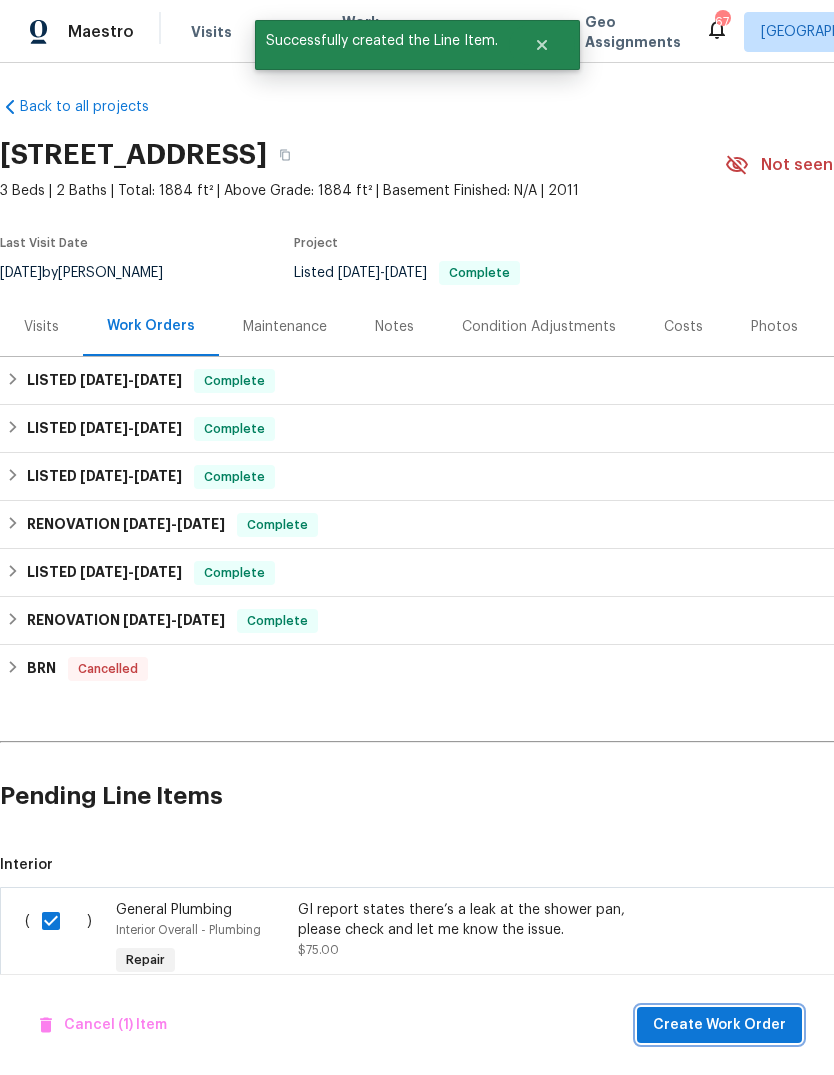 click on "Create Work Order" at bounding box center (719, 1025) 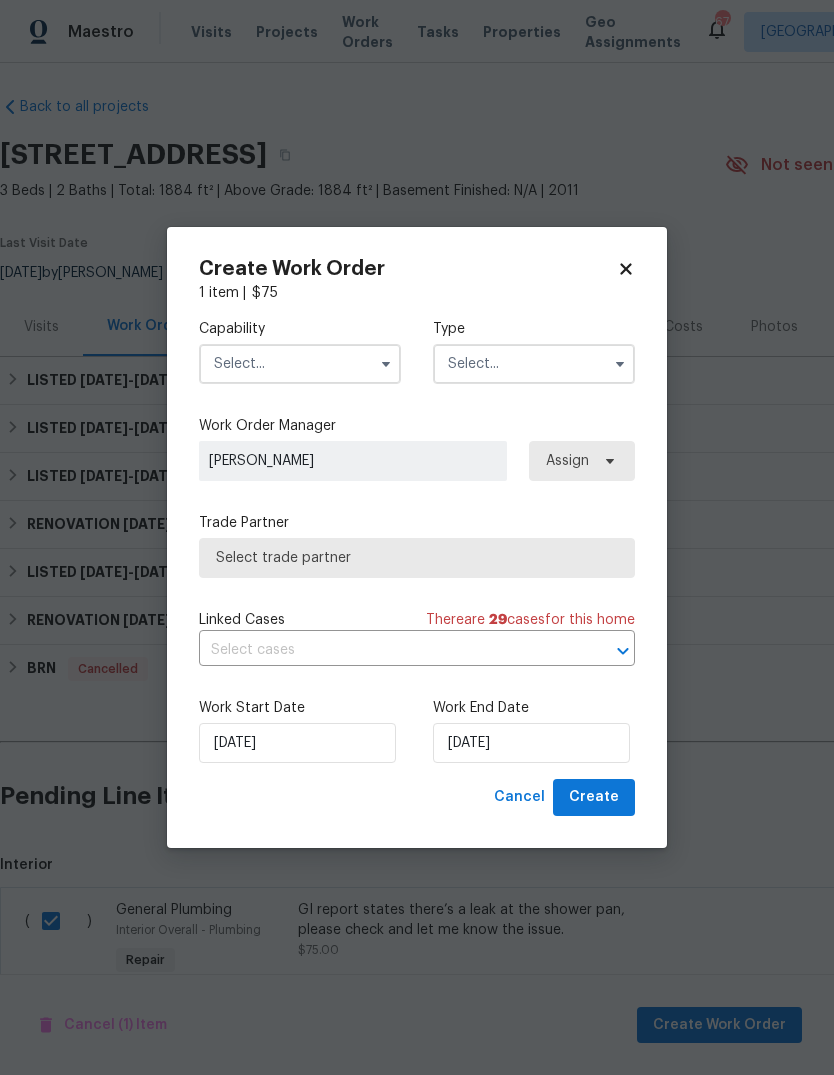 click at bounding box center [300, 364] 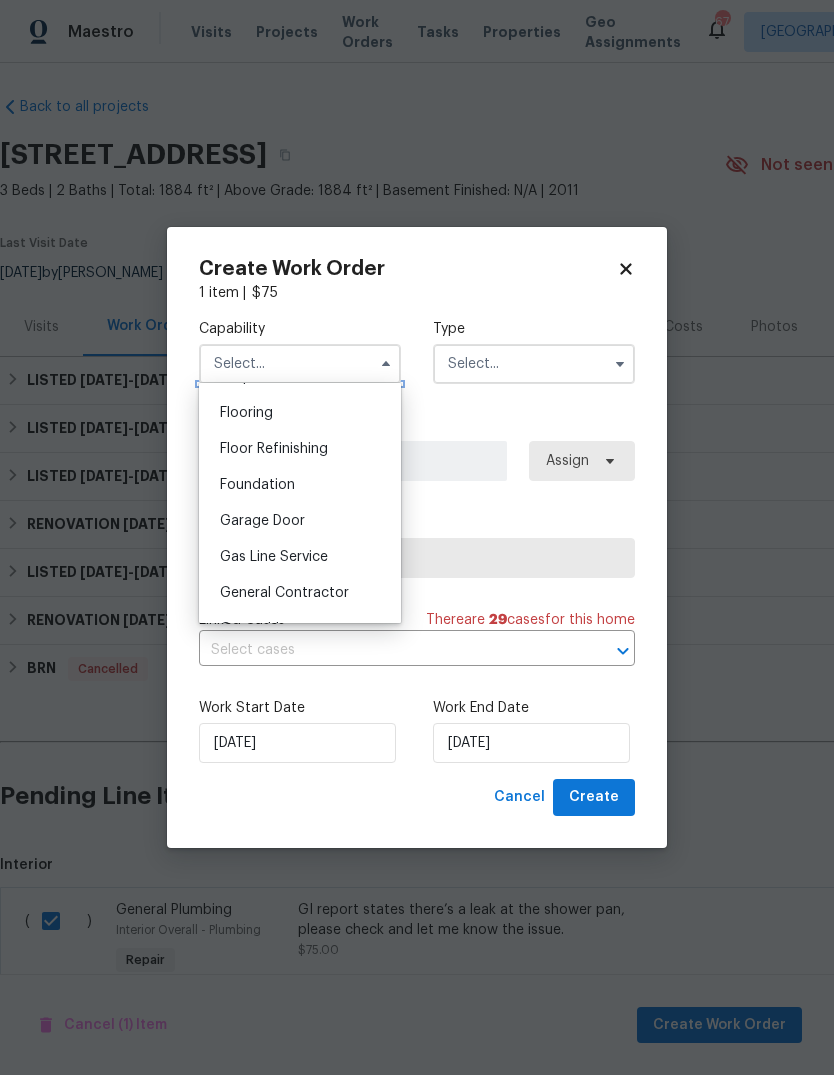 scroll, scrollTop: 785, scrollLeft: 0, axis: vertical 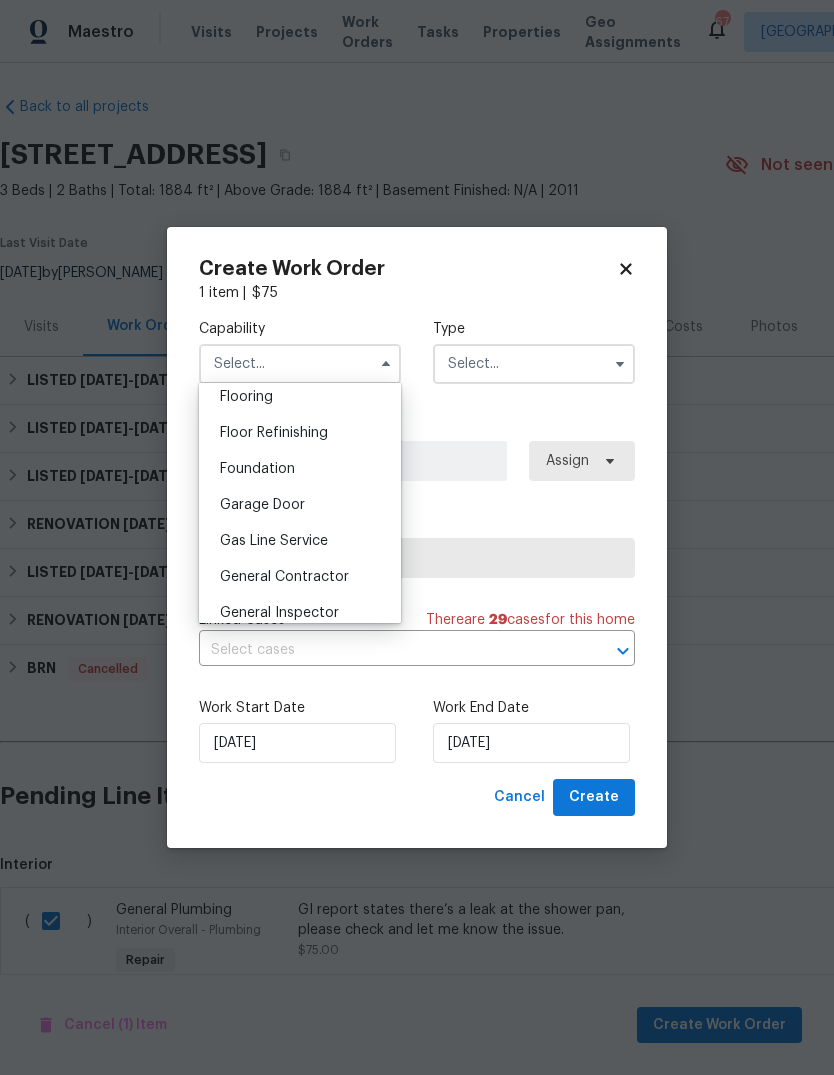 click on "General Contractor" at bounding box center [284, 577] 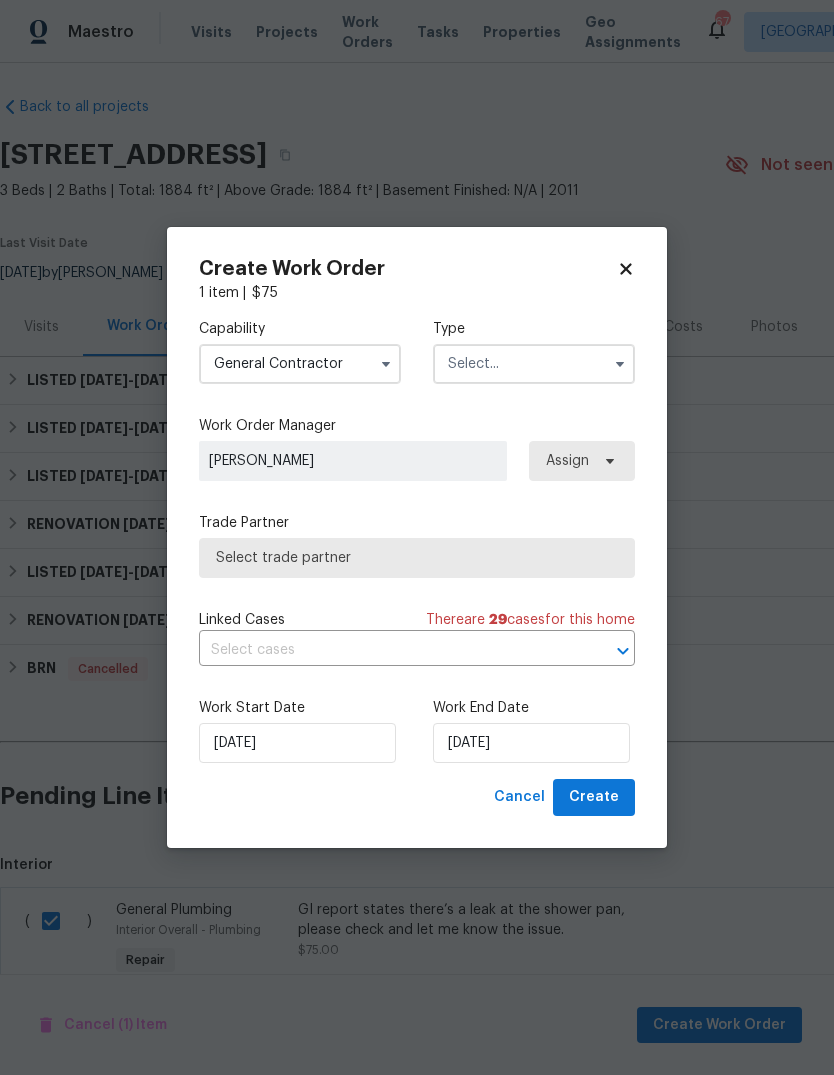 click at bounding box center [534, 364] 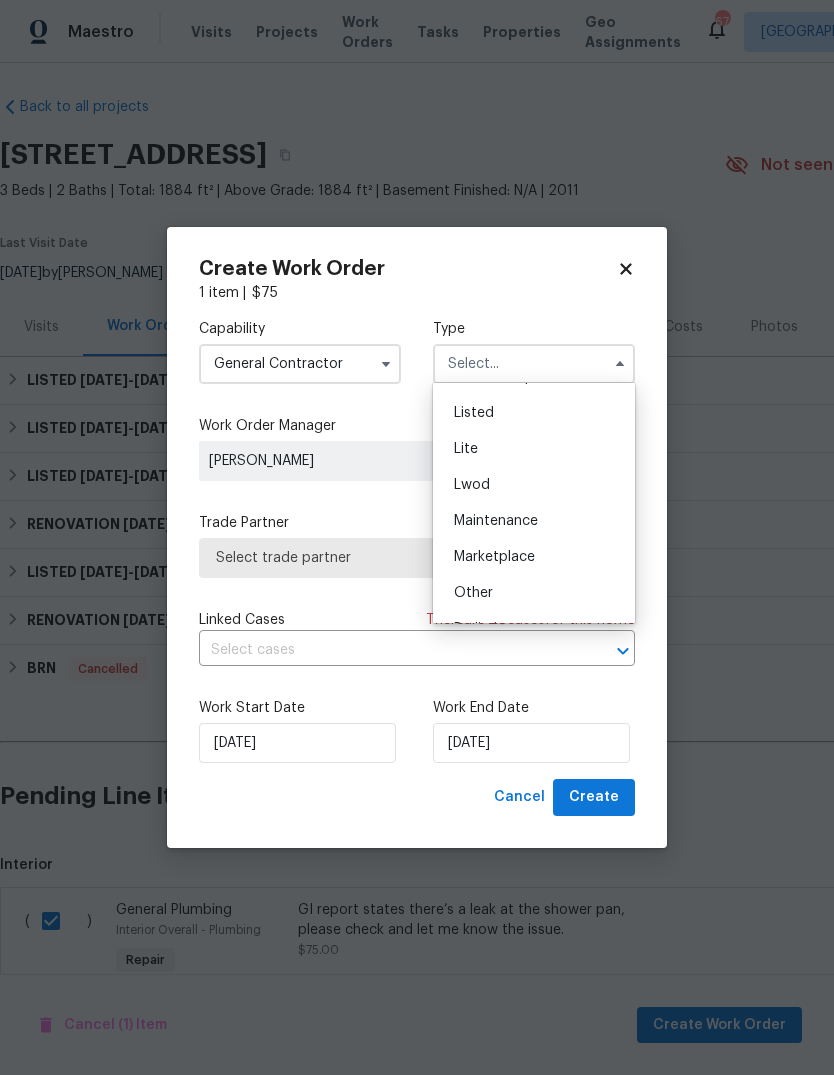 scroll, scrollTop: 206, scrollLeft: 0, axis: vertical 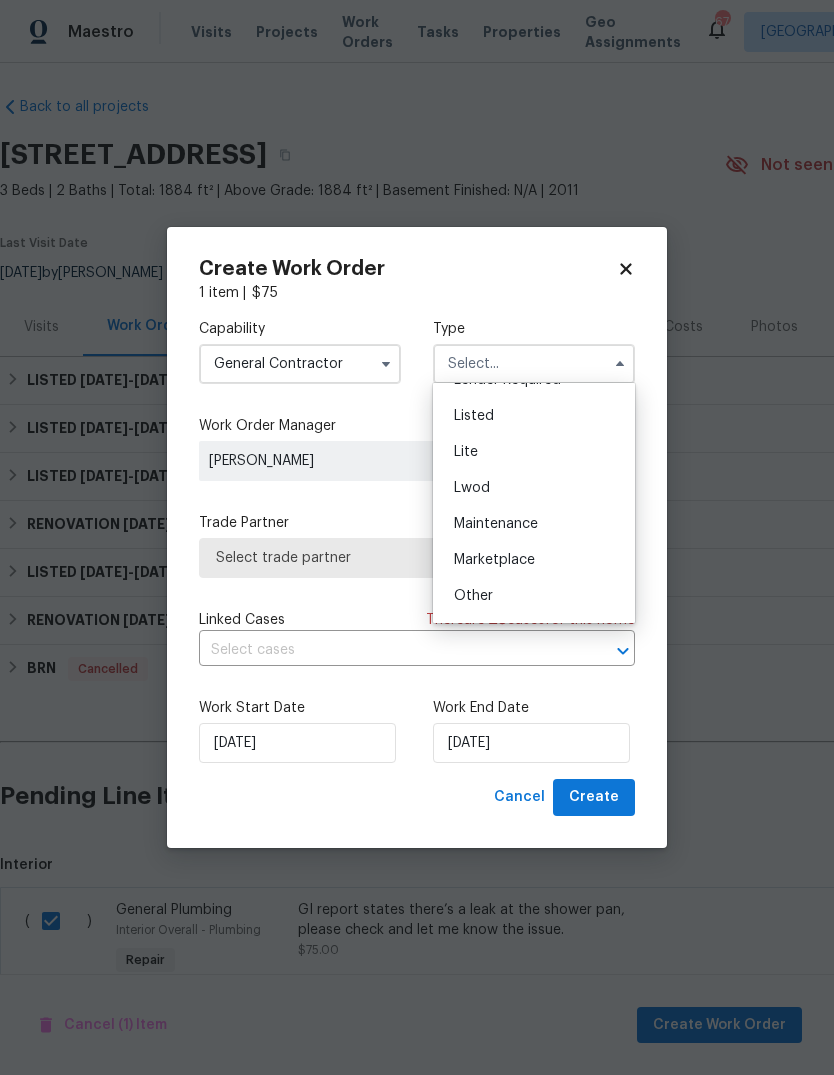 click on "Listed" at bounding box center (534, 416) 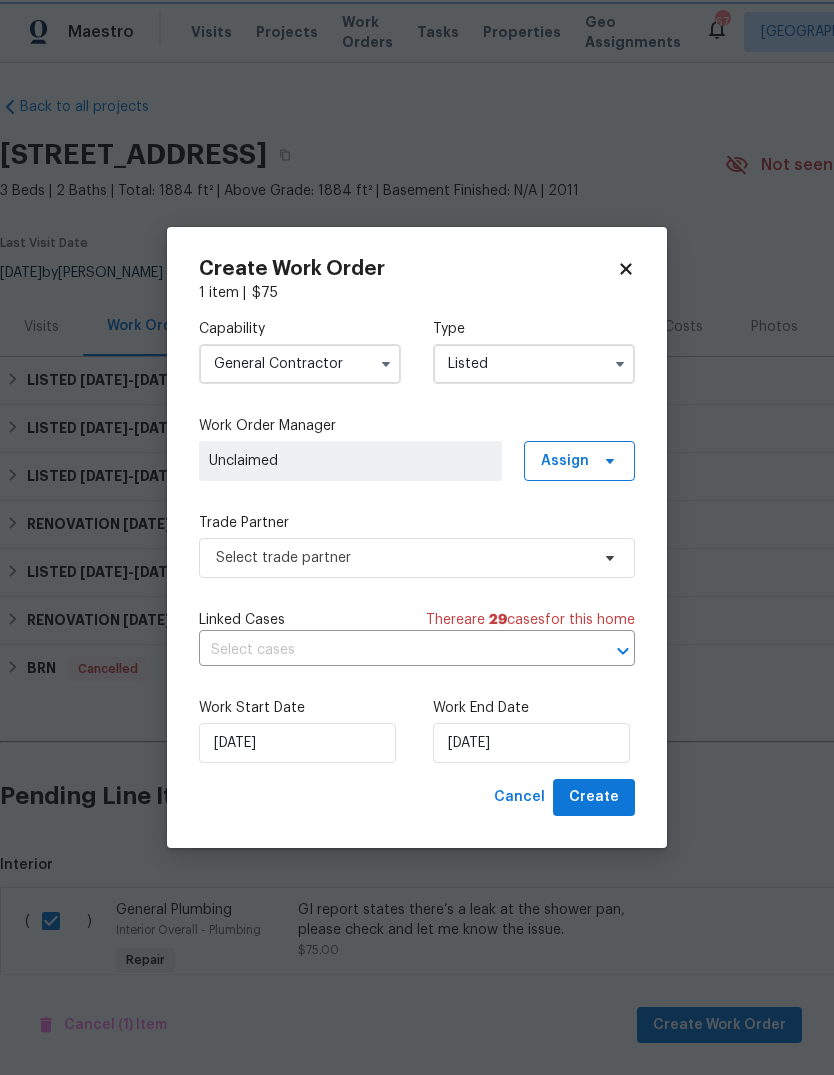 scroll, scrollTop: 0, scrollLeft: 0, axis: both 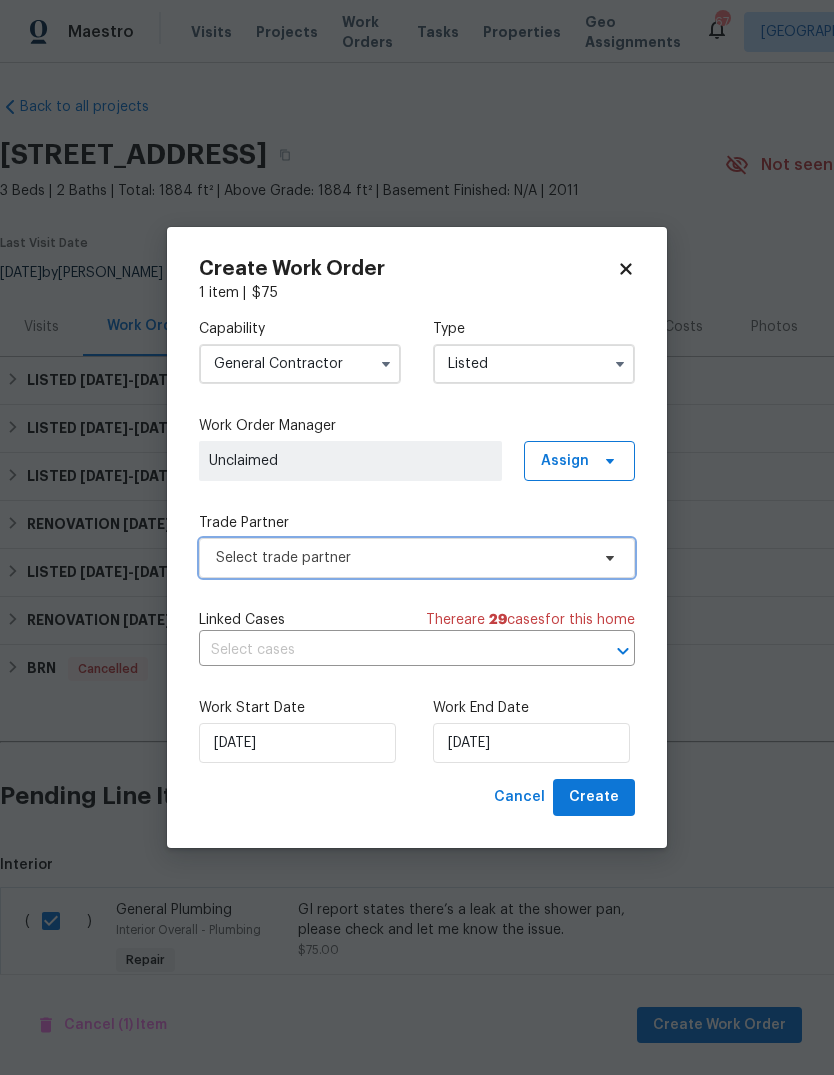 click on "Select trade partner" at bounding box center (402, 558) 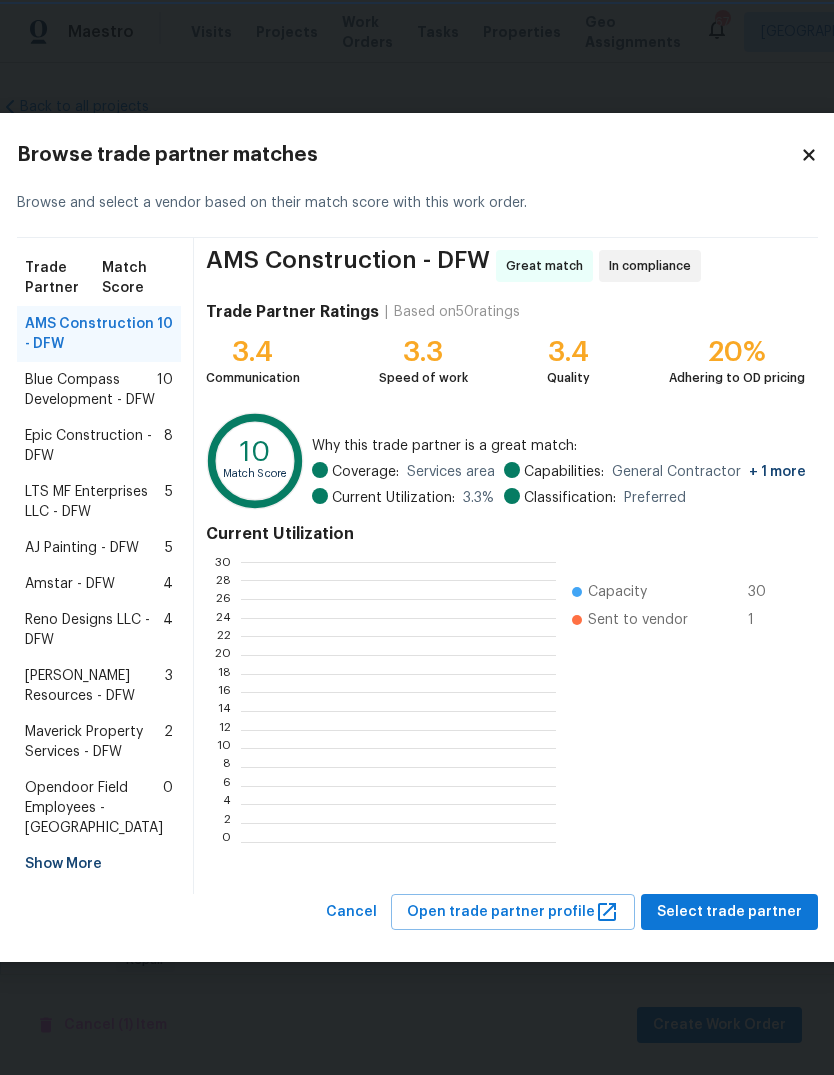 scroll, scrollTop: 2, scrollLeft: 2, axis: both 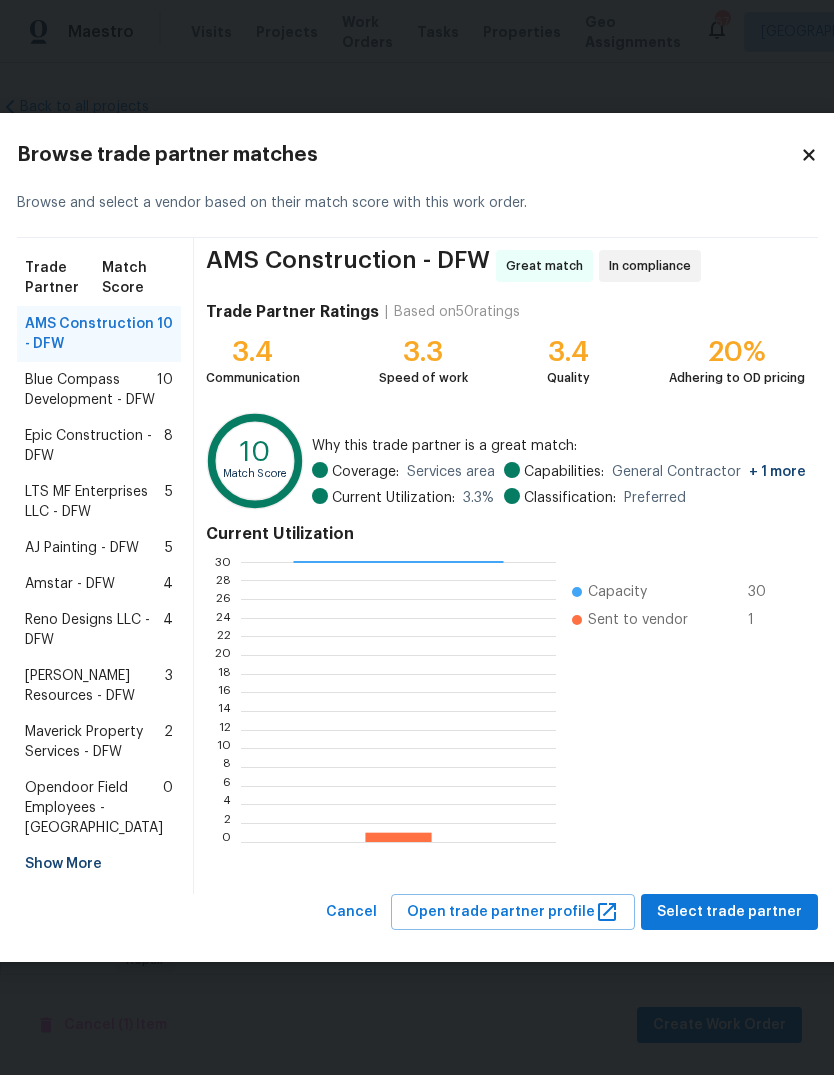 click on "LTS MF Enterprises LLC - DFW" at bounding box center [95, 502] 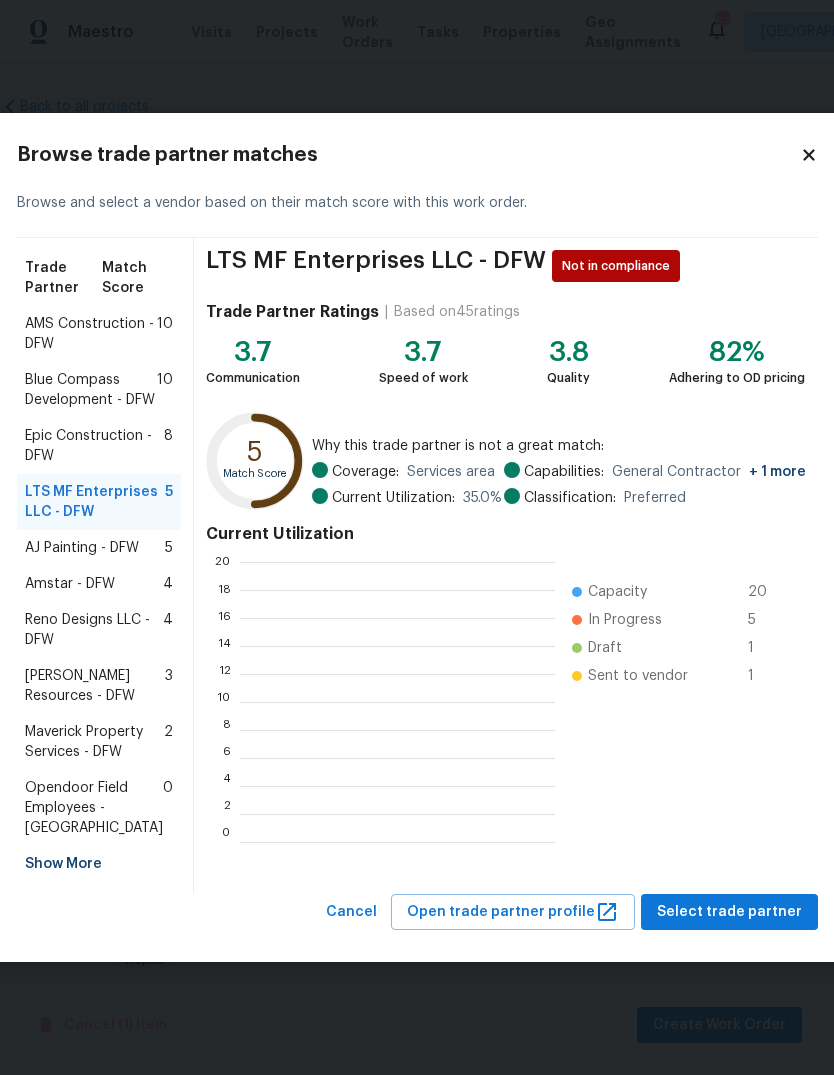 scroll, scrollTop: 2, scrollLeft: 2, axis: both 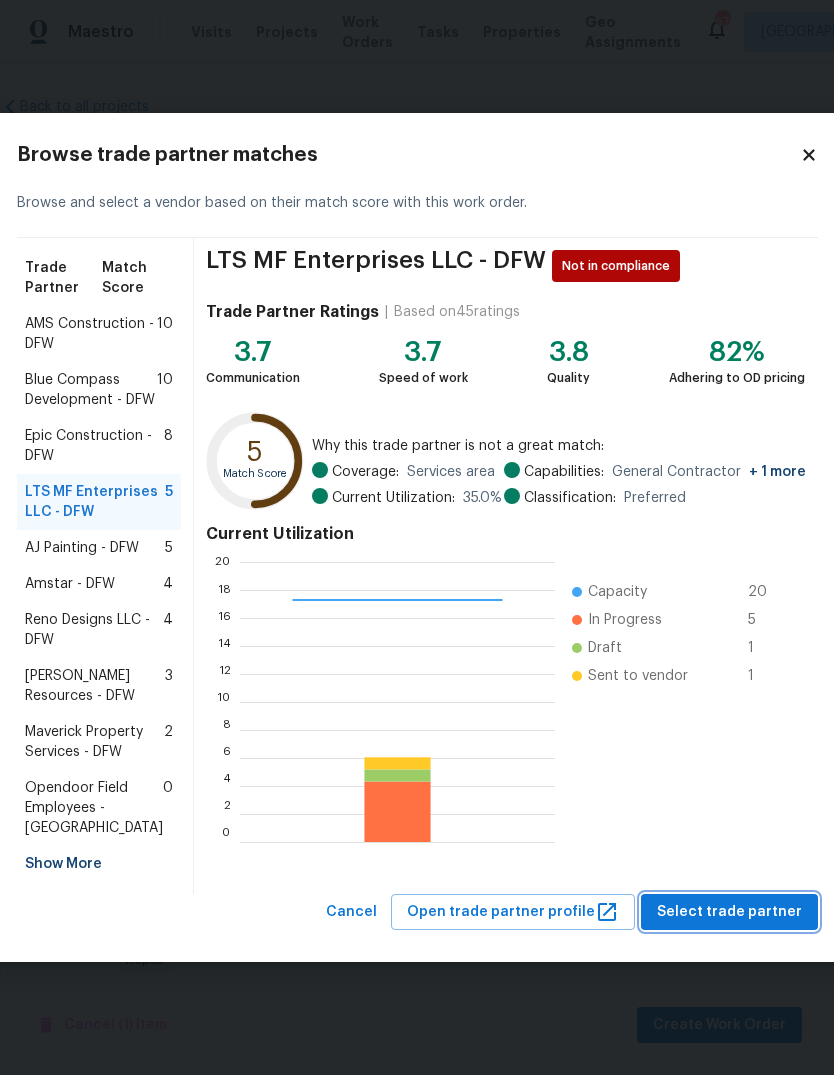 click on "Select trade partner" at bounding box center (729, 912) 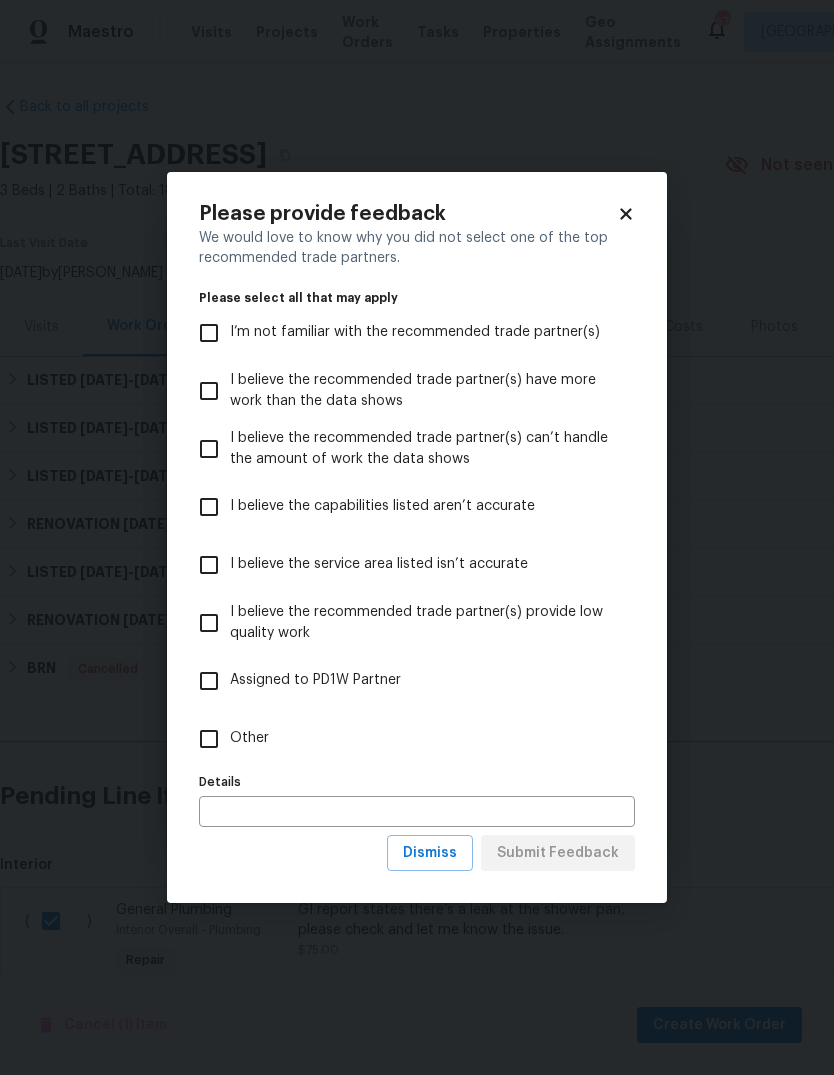 click on "Other" at bounding box center [249, 738] 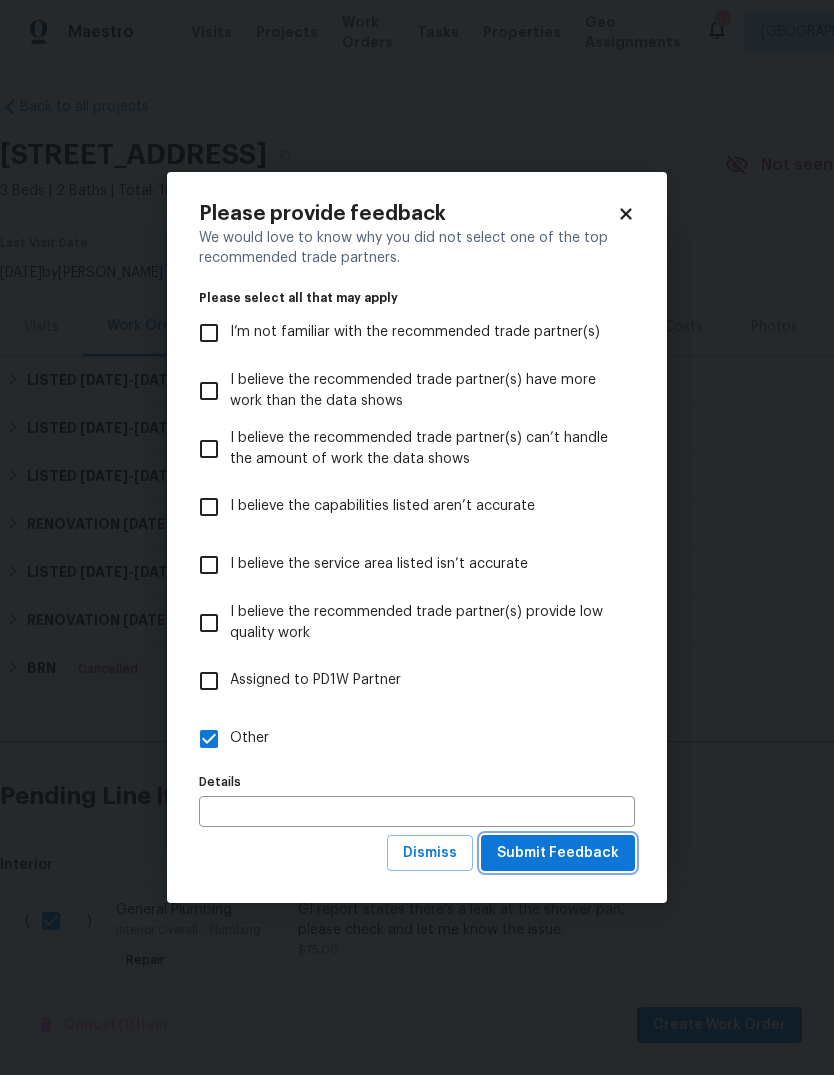 click on "Submit Feedback" at bounding box center (558, 853) 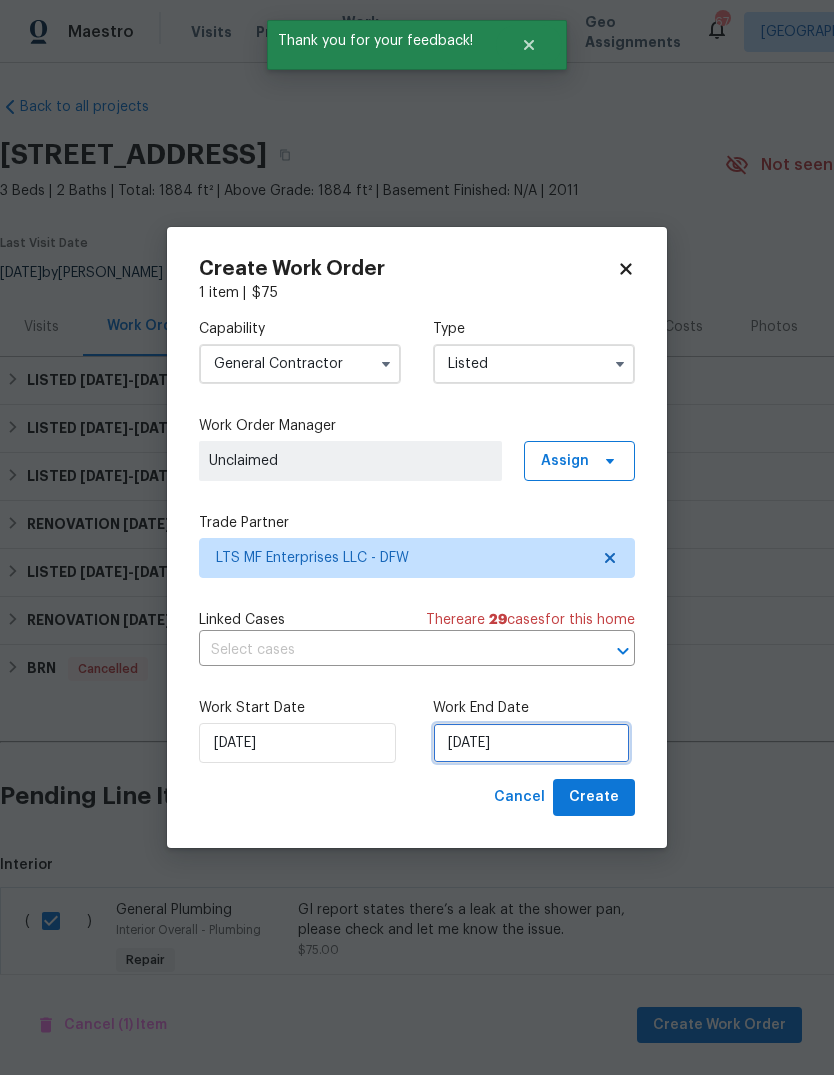 click on "7/14/2025" at bounding box center (531, 743) 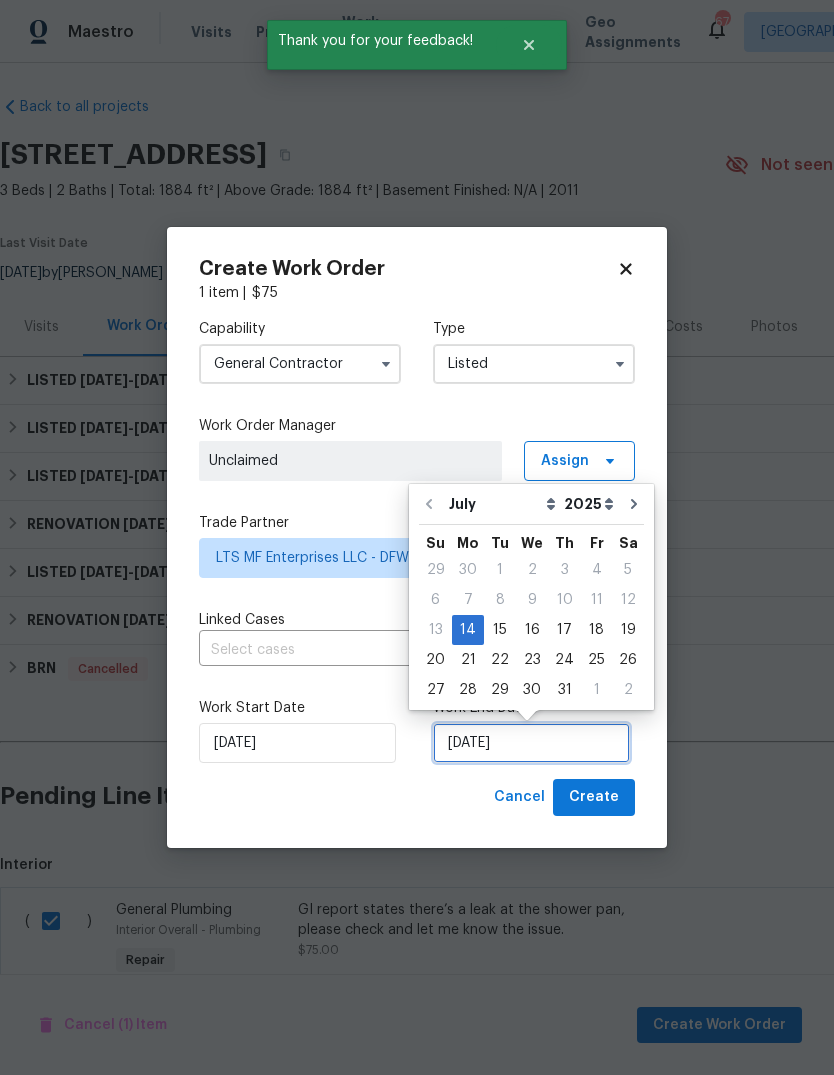 scroll, scrollTop: 15, scrollLeft: 0, axis: vertical 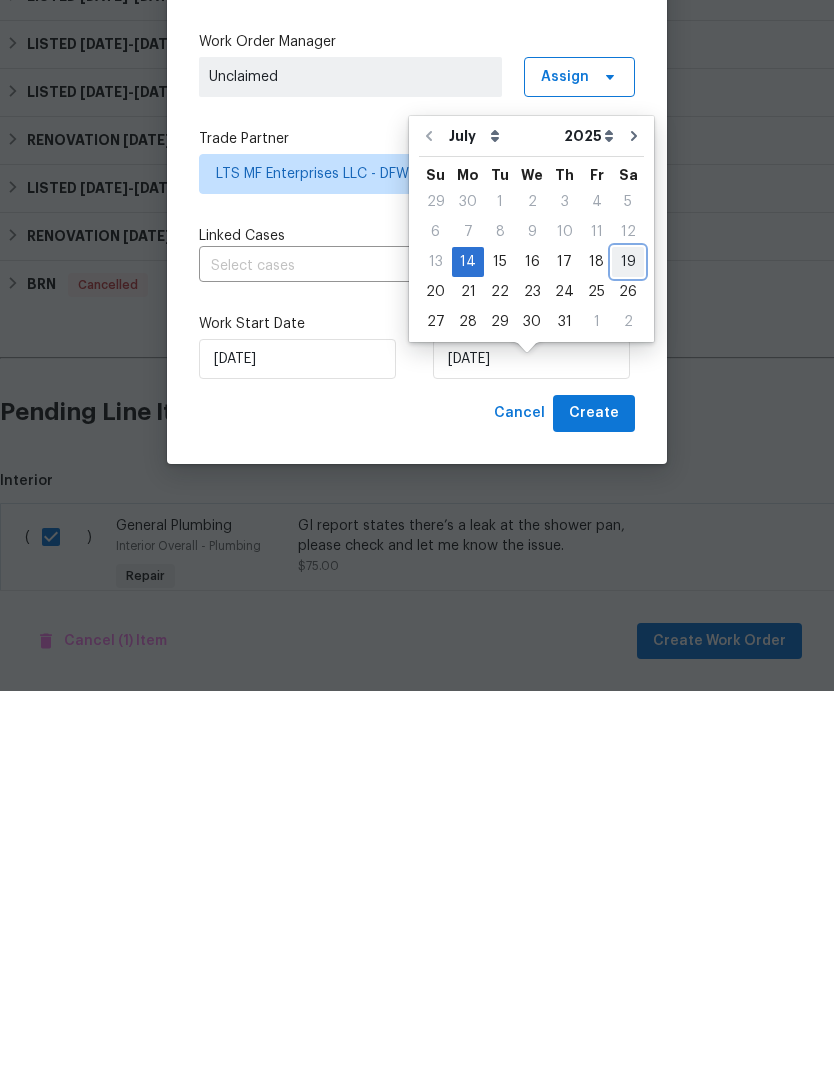 click on "19" at bounding box center (628, 646) 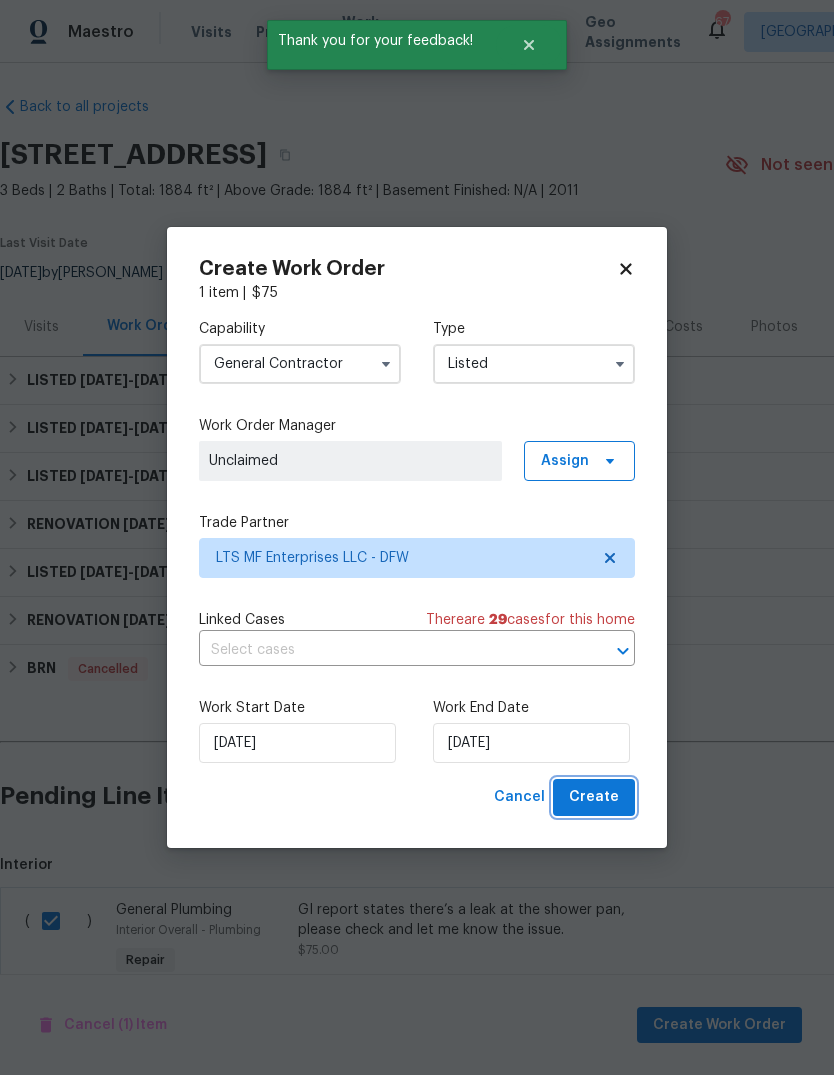 click on "Create" at bounding box center (594, 797) 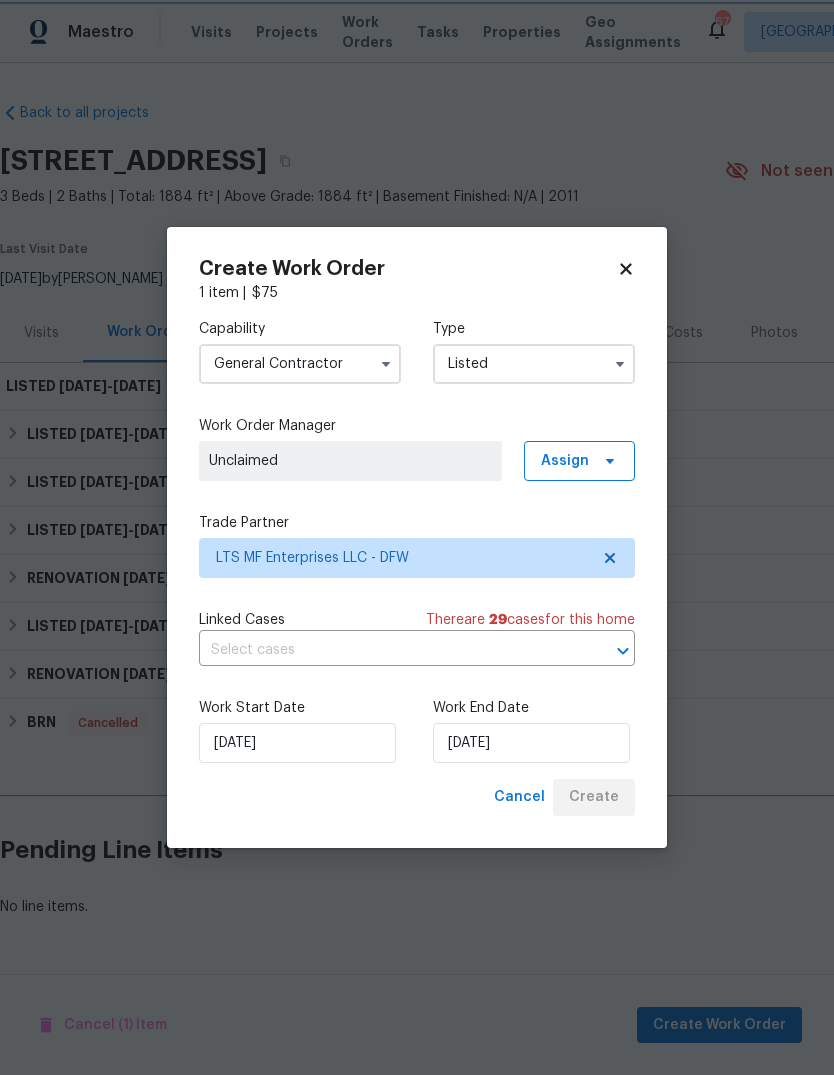 scroll, scrollTop: 0, scrollLeft: 0, axis: both 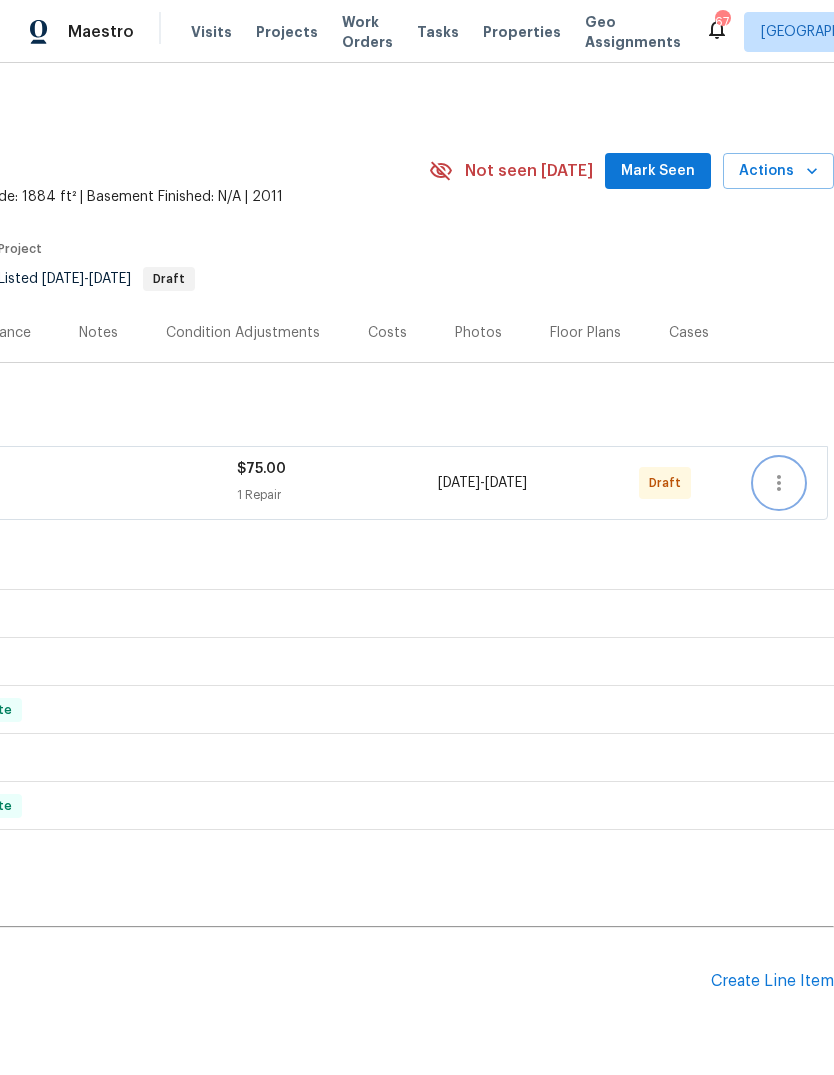 click 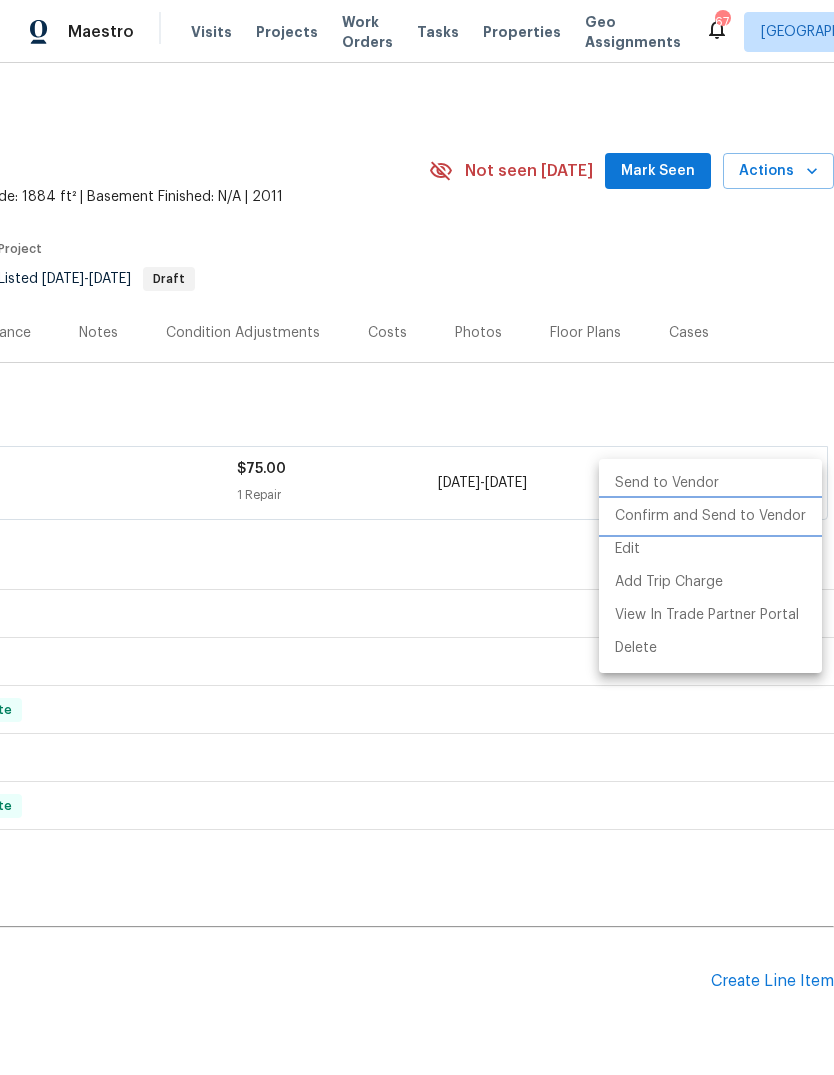 click on "Confirm and Send to Vendor" at bounding box center (710, 516) 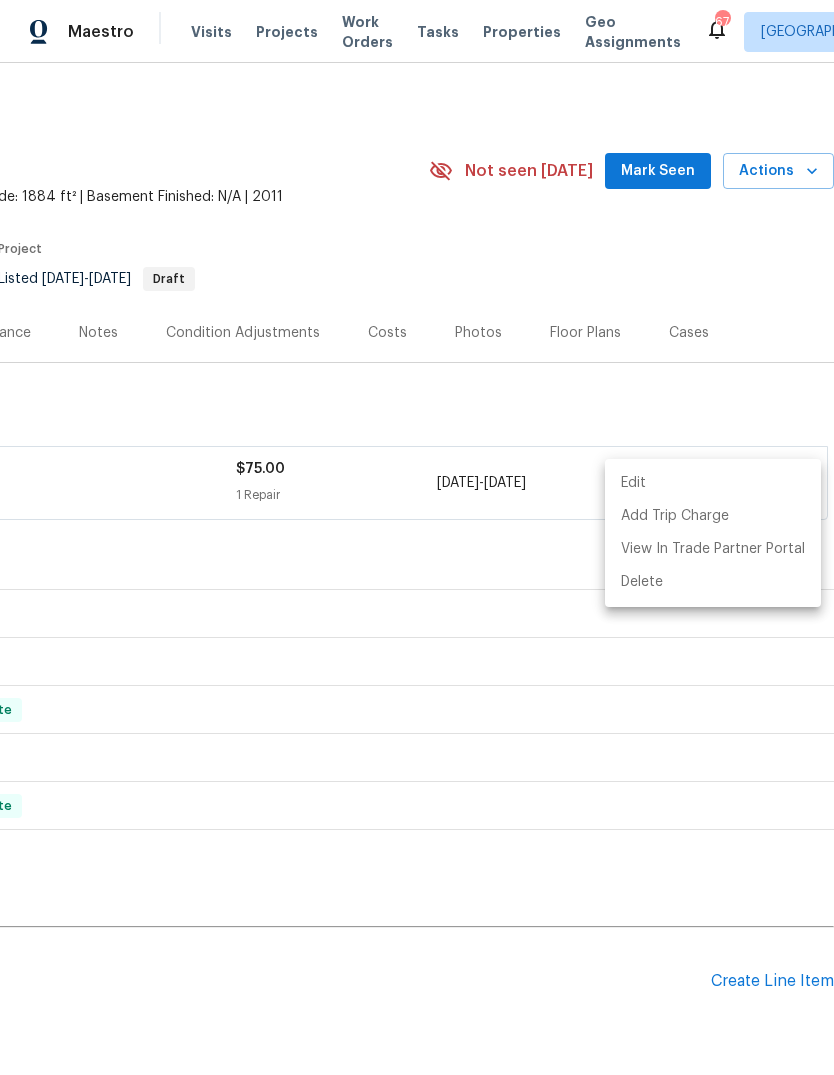 click at bounding box center [417, 537] 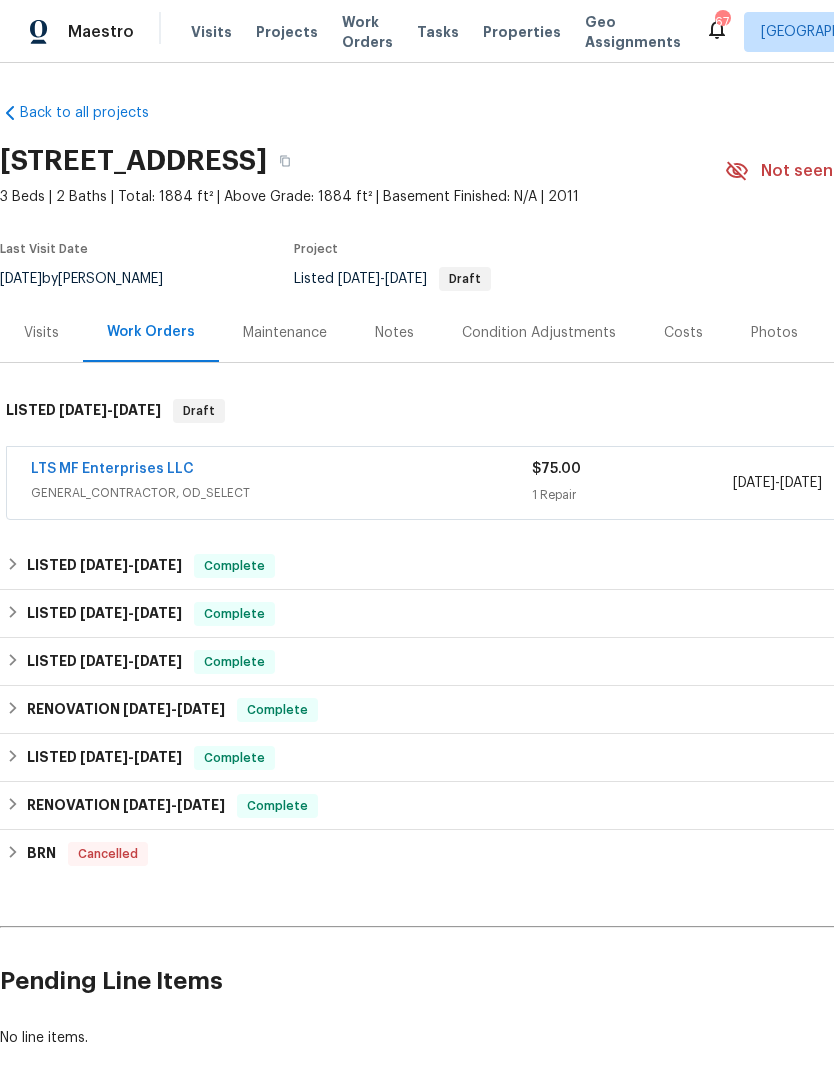 scroll, scrollTop: 0, scrollLeft: 0, axis: both 